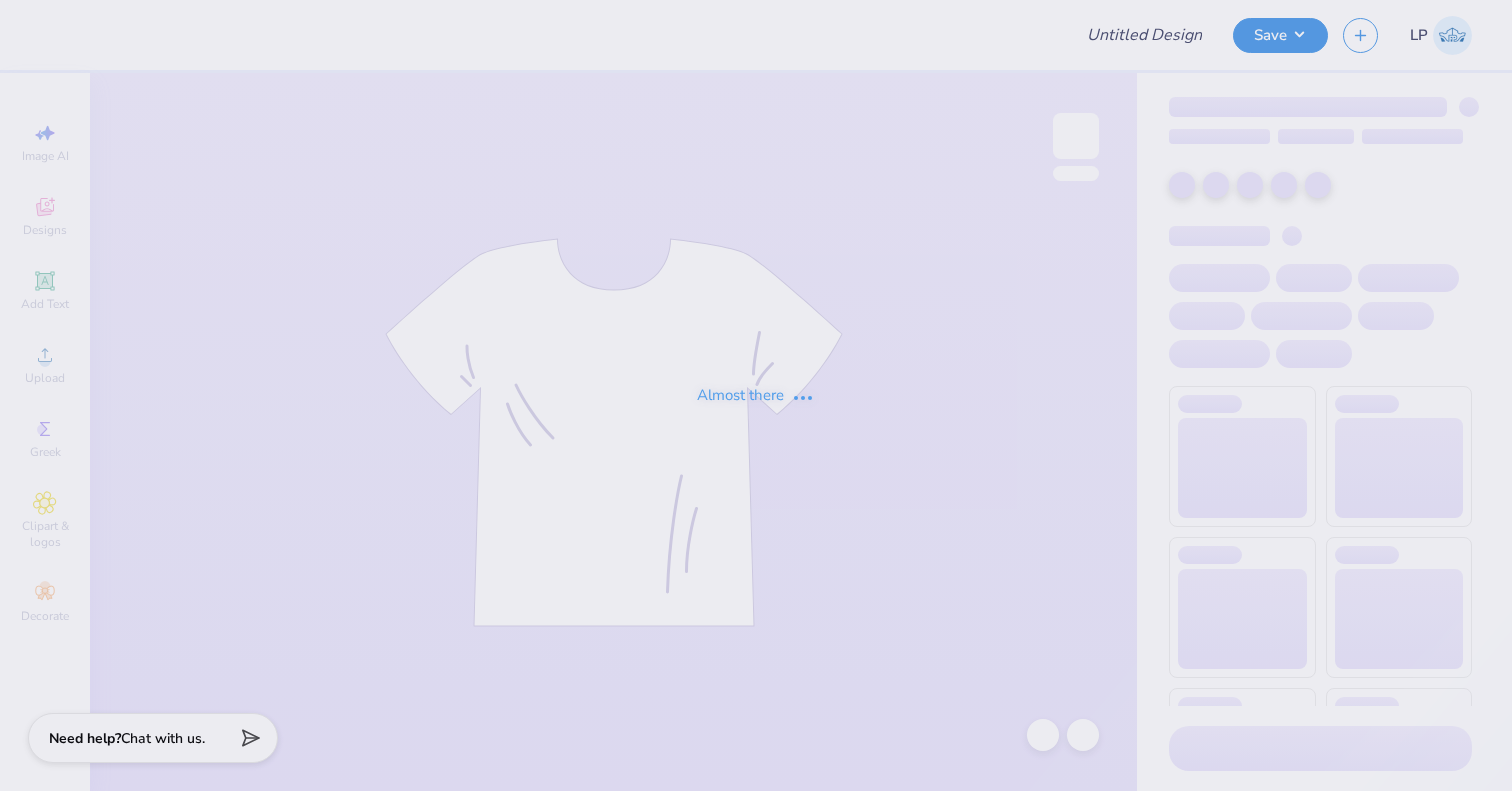 scroll, scrollTop: 0, scrollLeft: 0, axis: both 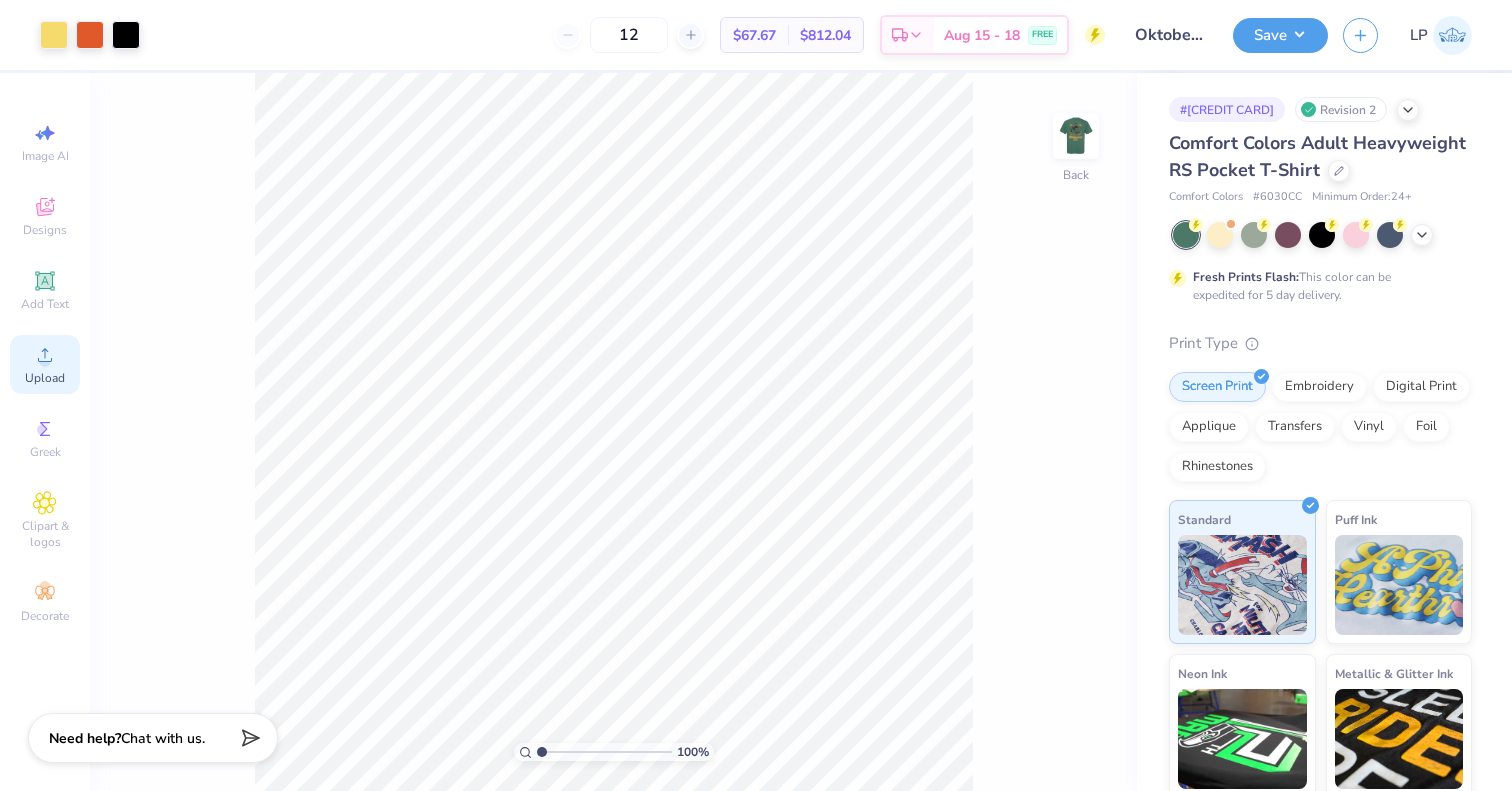 click on "Upload" at bounding box center (45, 364) 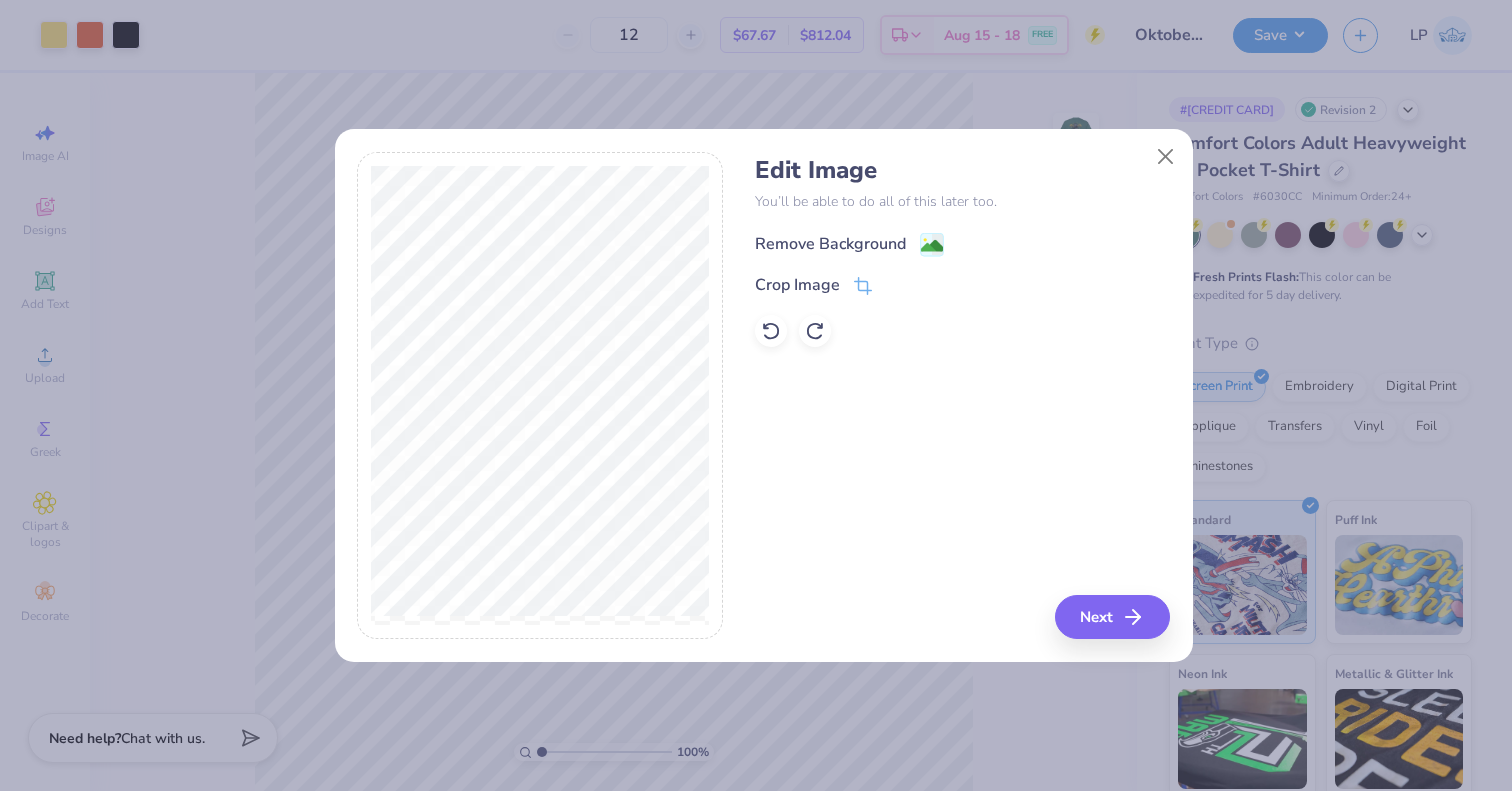 click on "Remove Background" at bounding box center [849, 244] 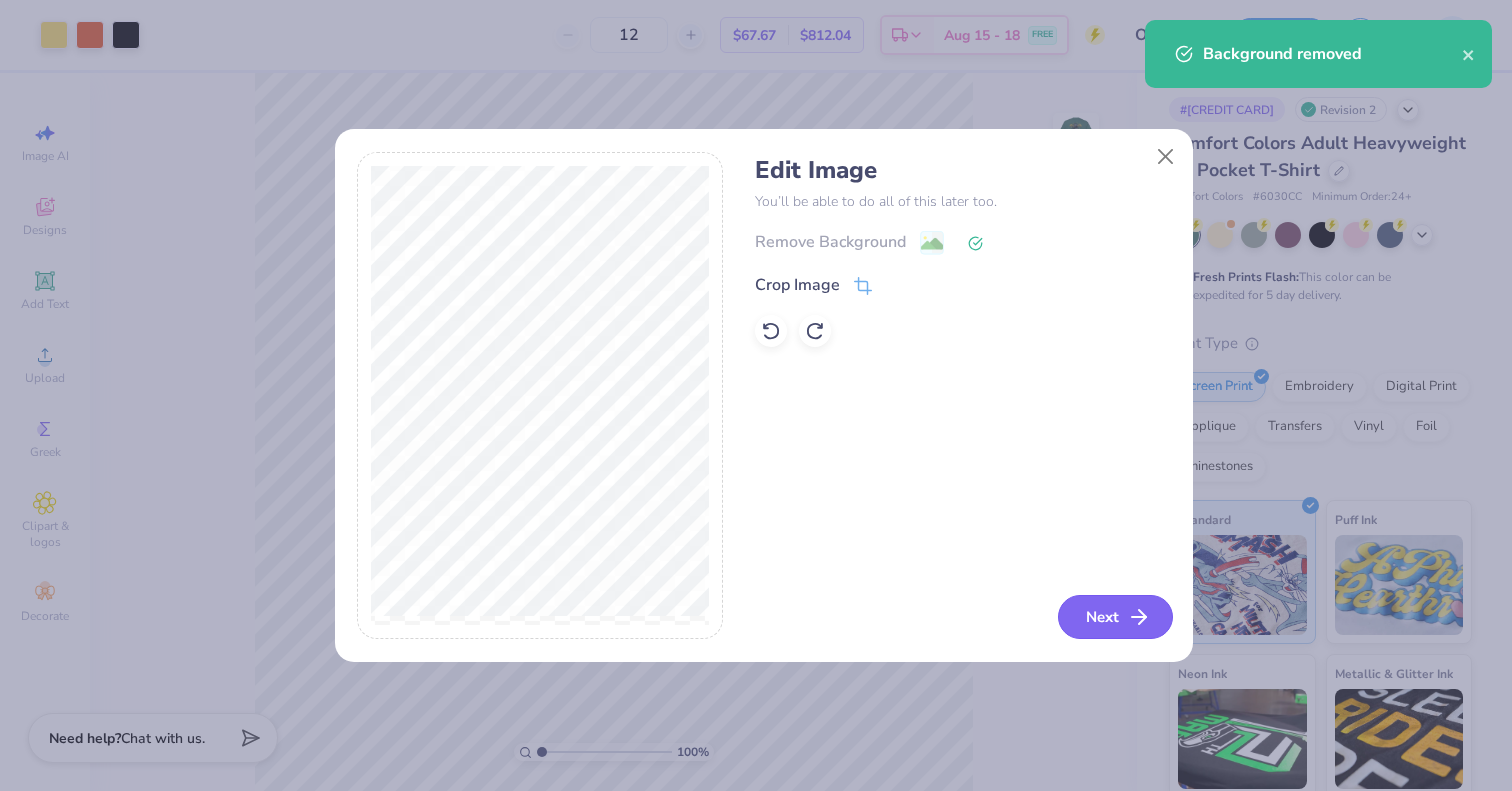click on "Next" at bounding box center [1115, 617] 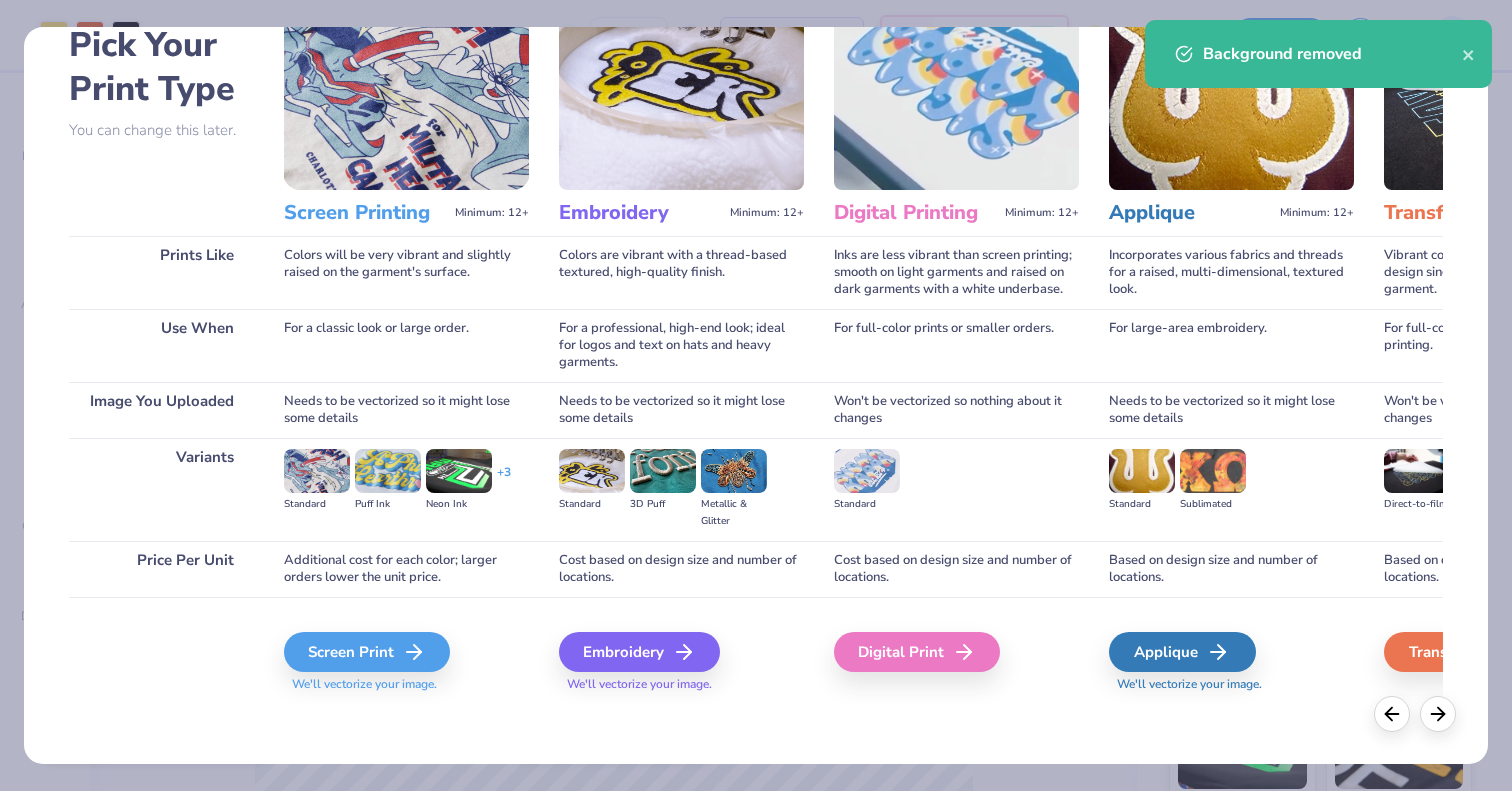 scroll, scrollTop: 106, scrollLeft: 0, axis: vertical 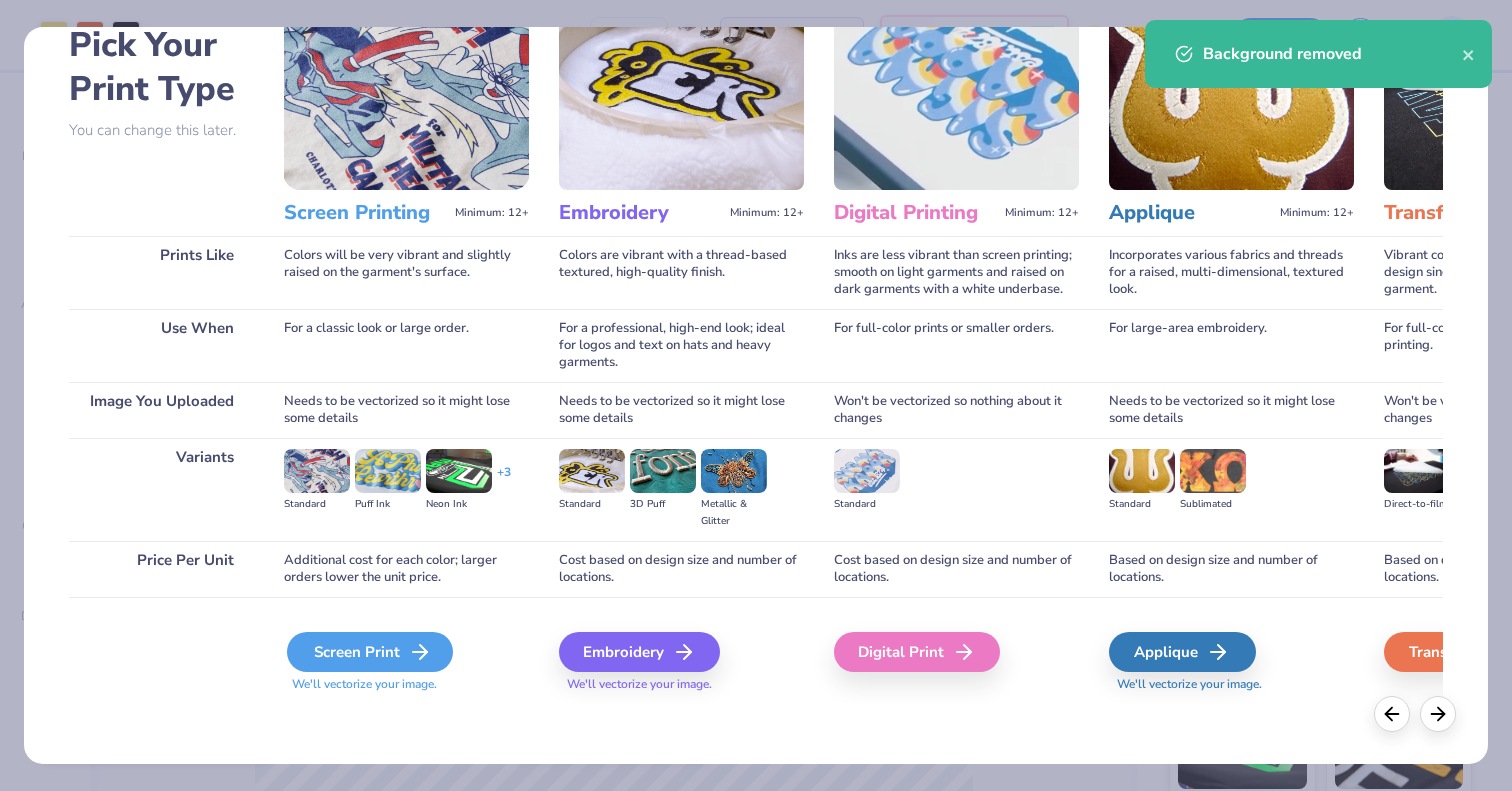 click on "Screen Print" at bounding box center [370, 652] 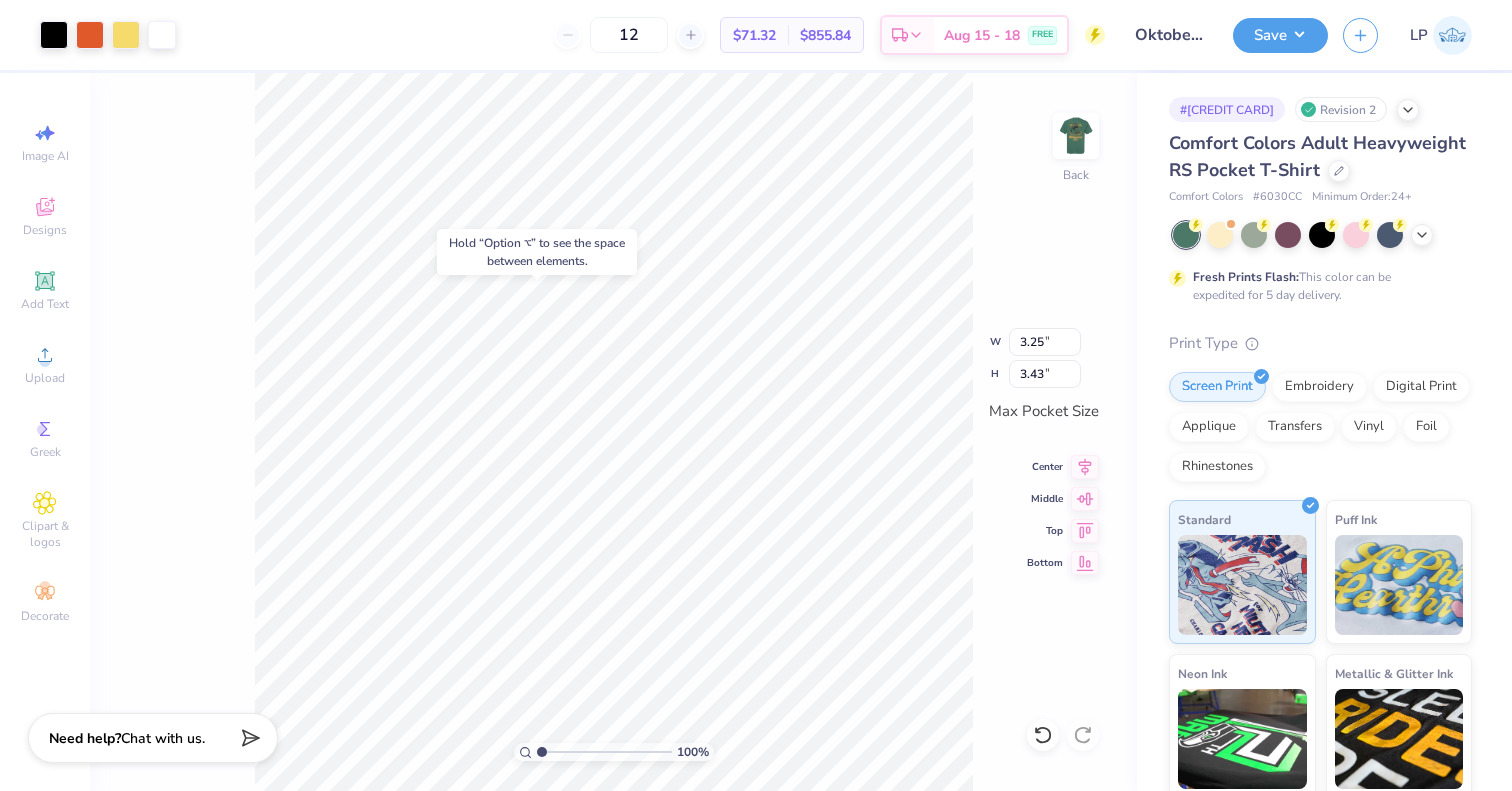 type on "4.32" 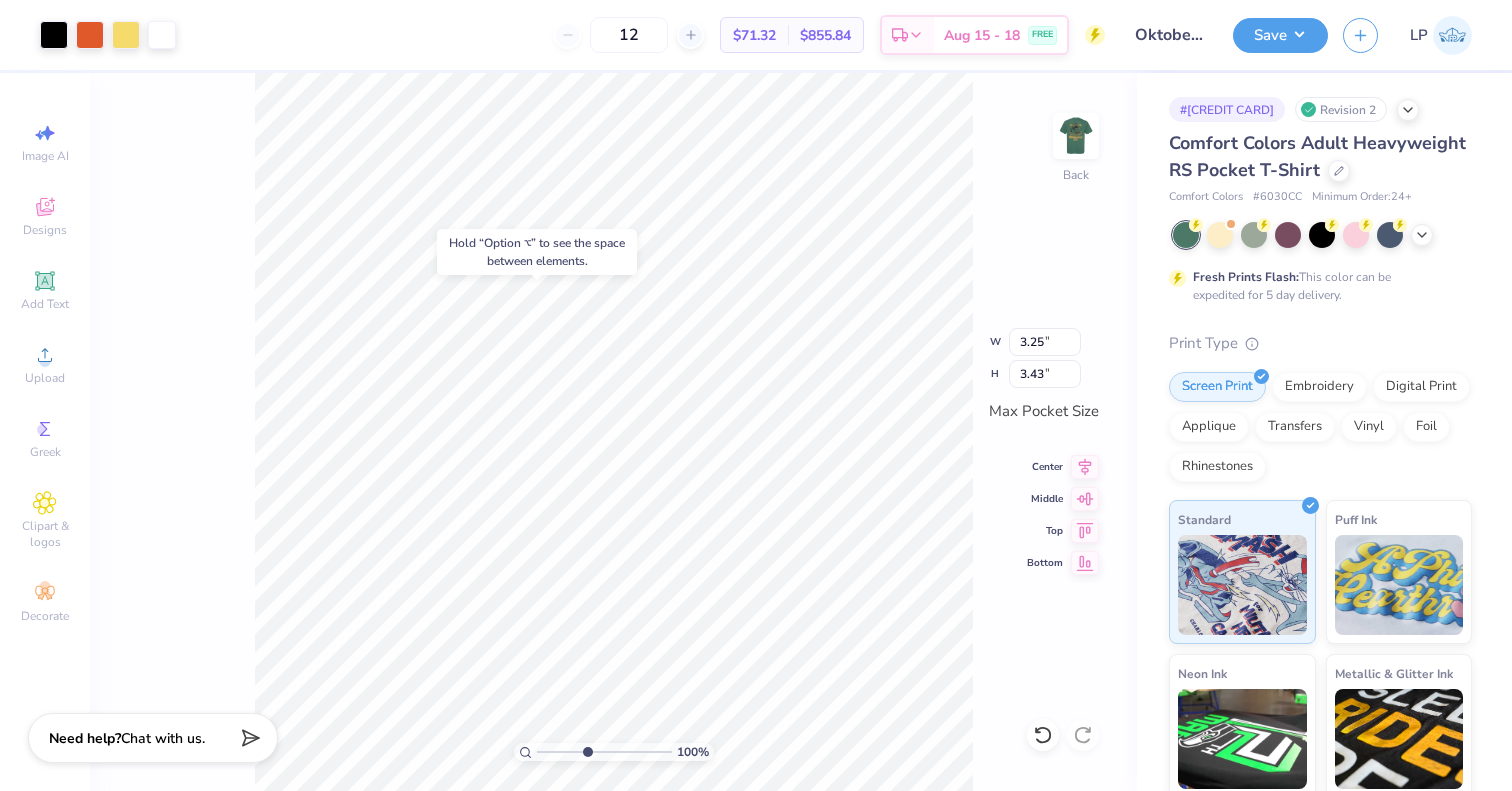 click at bounding box center [604, 752] 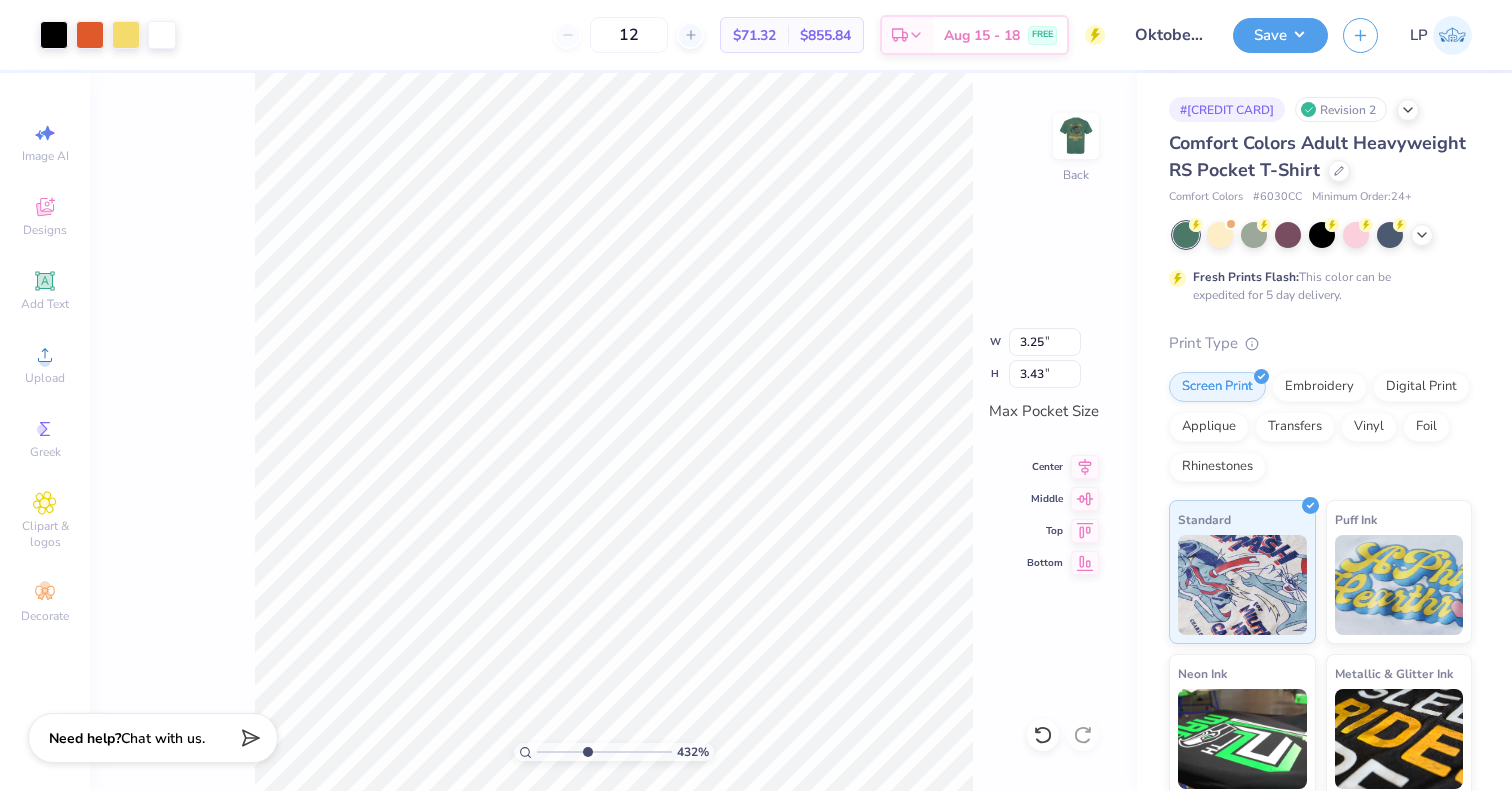 type on "2.06" 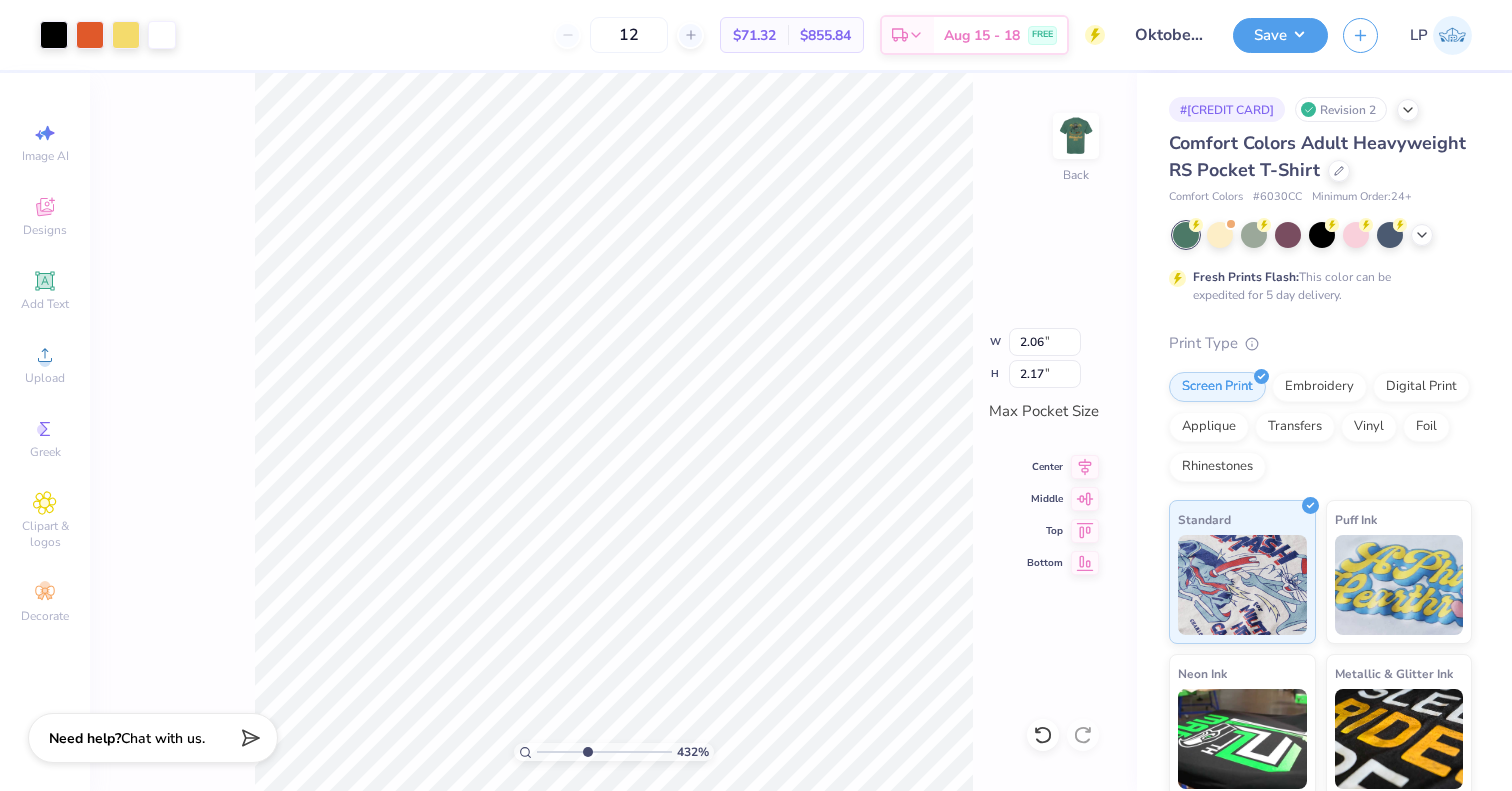 type on "3.43" 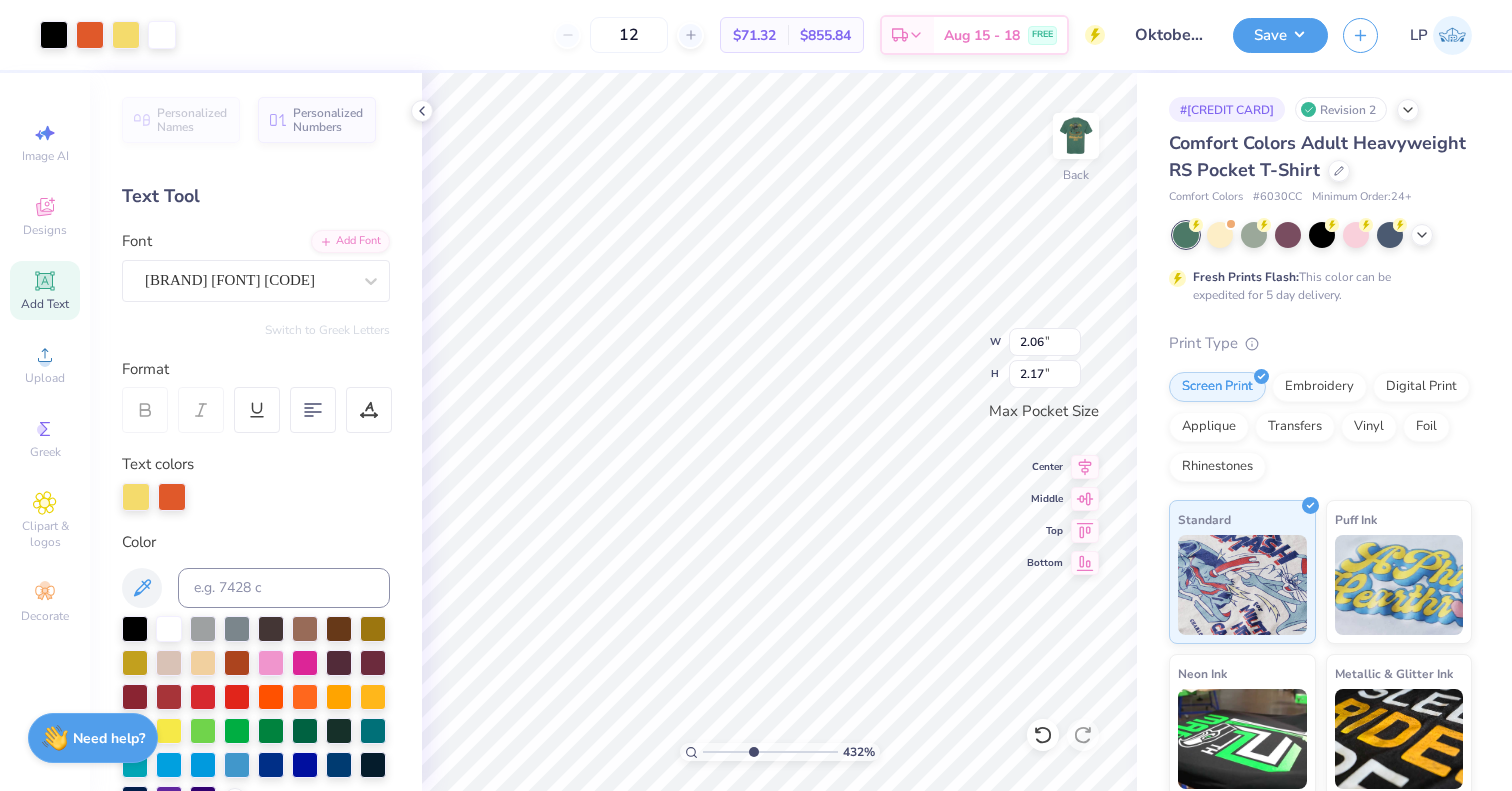 type on "2.97" 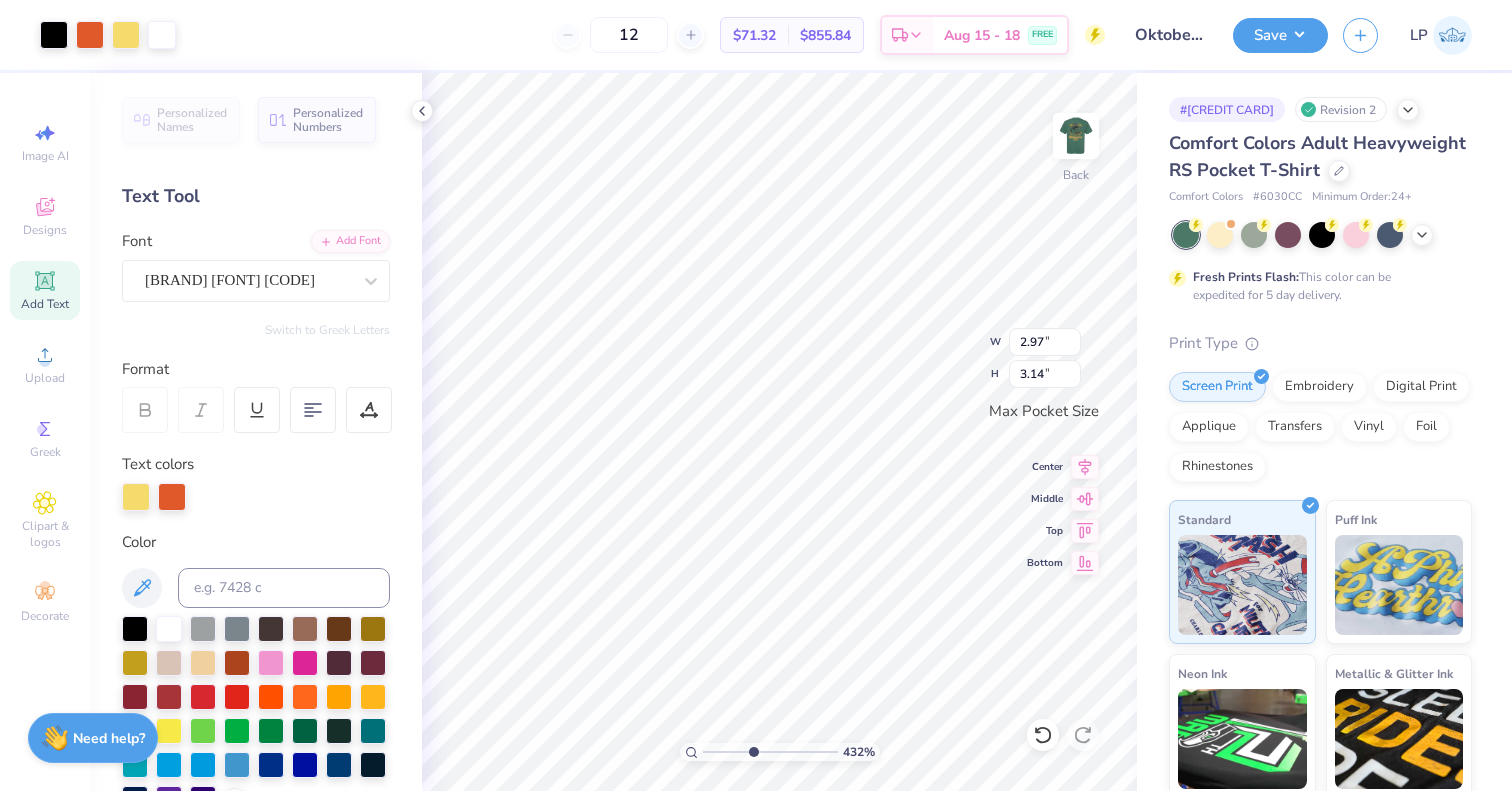 type on "3.20" 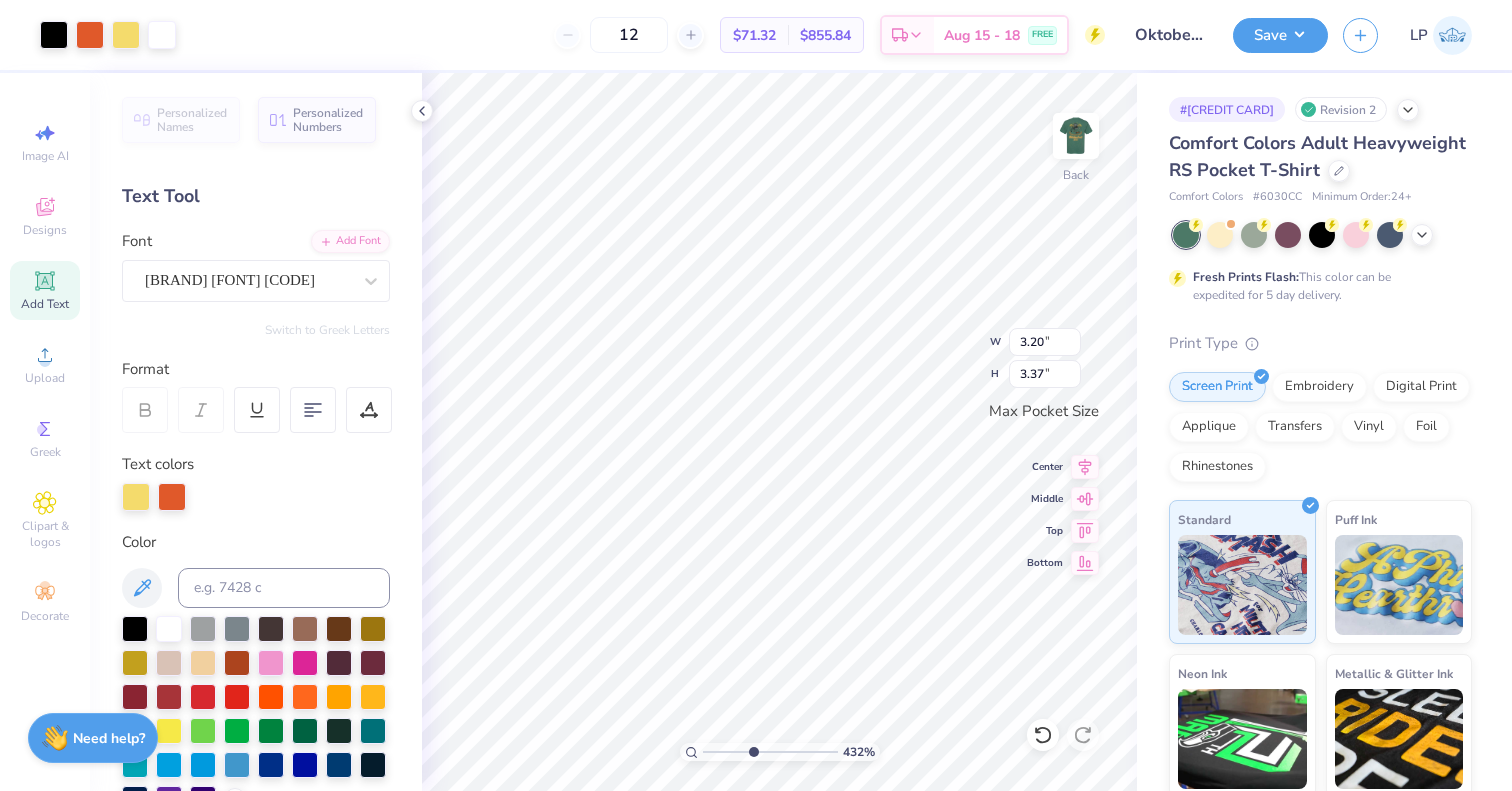 type on "3.31" 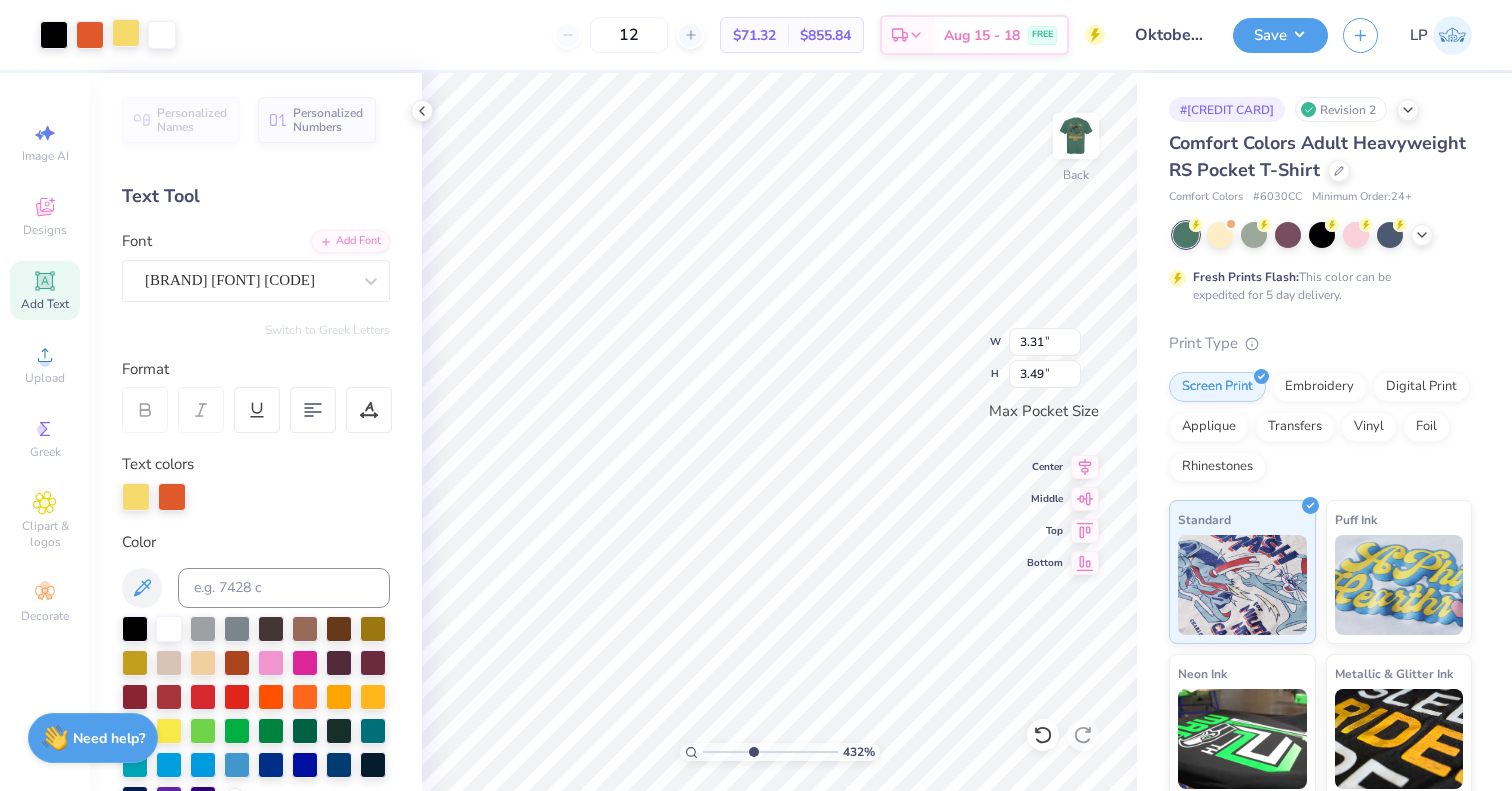 click at bounding box center [126, 33] 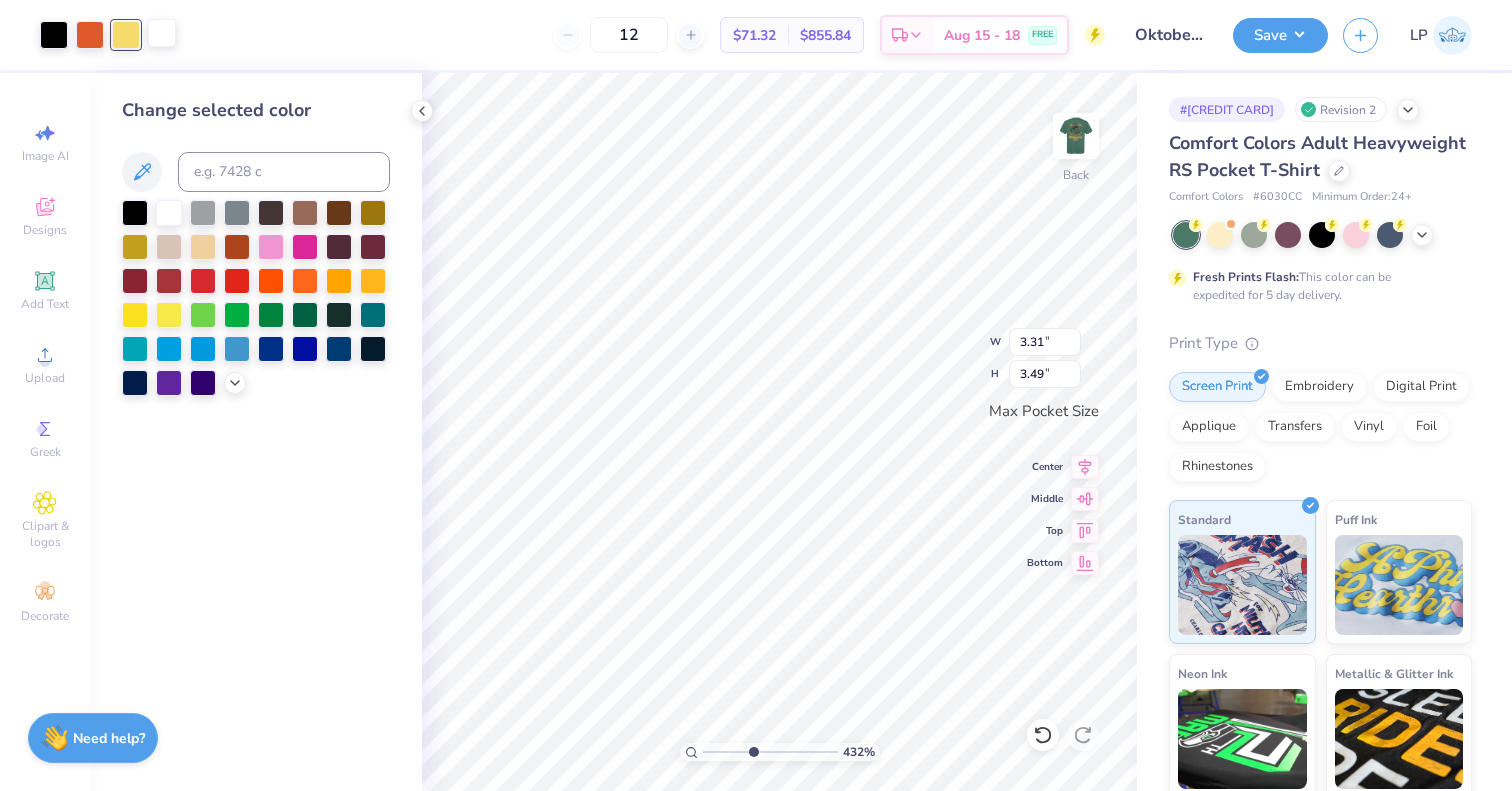 click at bounding box center [162, 33] 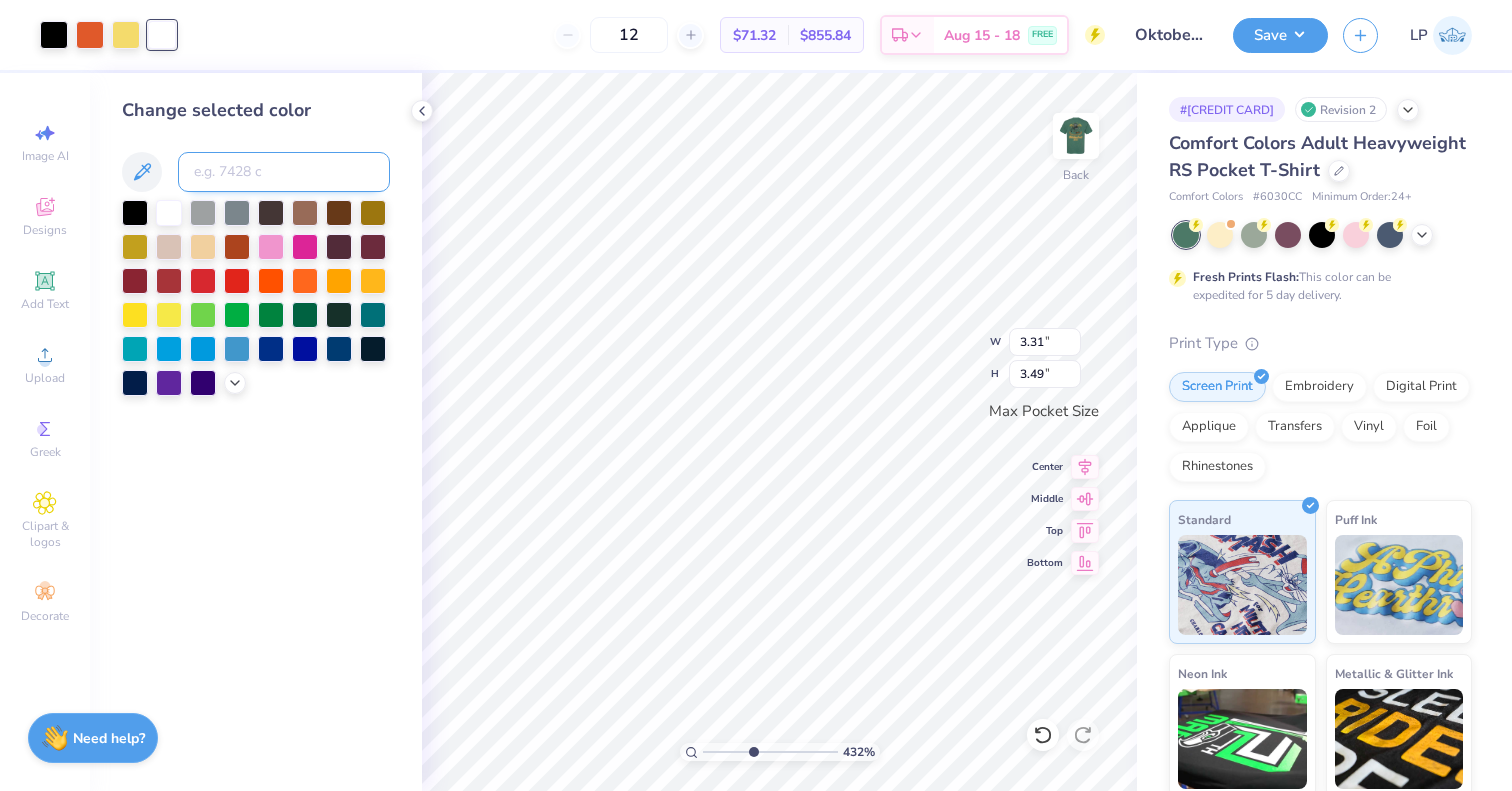 click at bounding box center [284, 172] 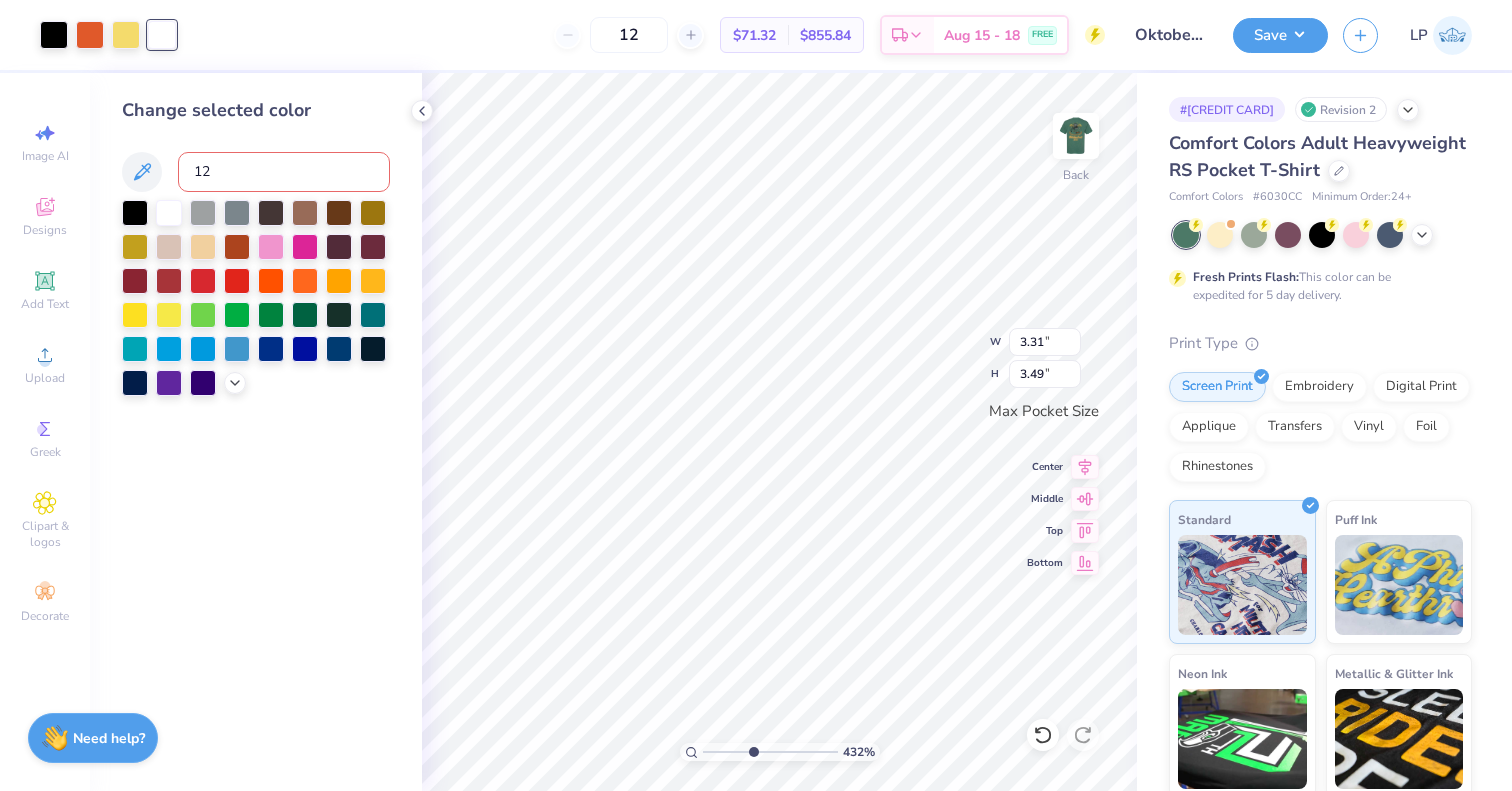 type on "127" 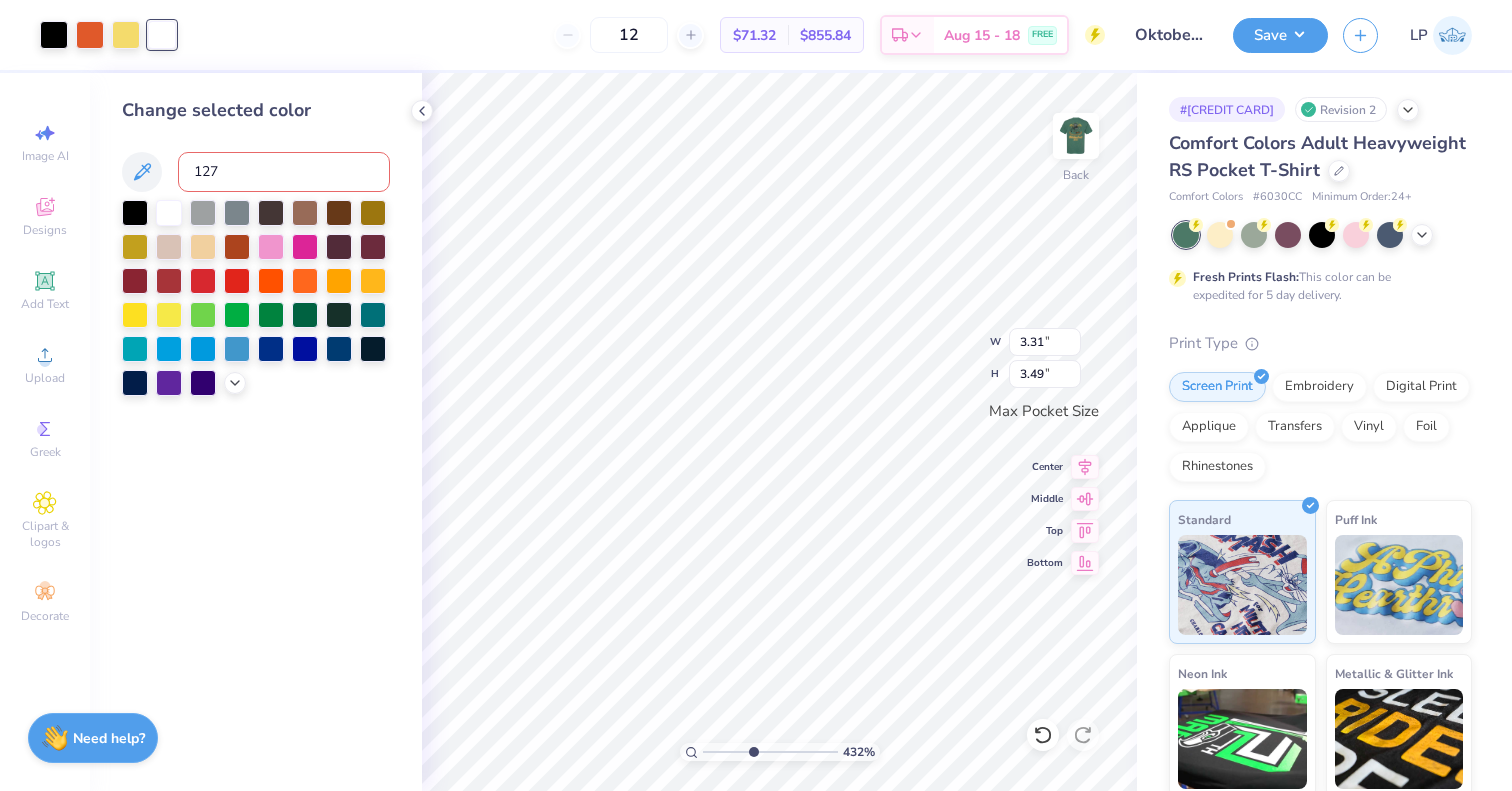 type 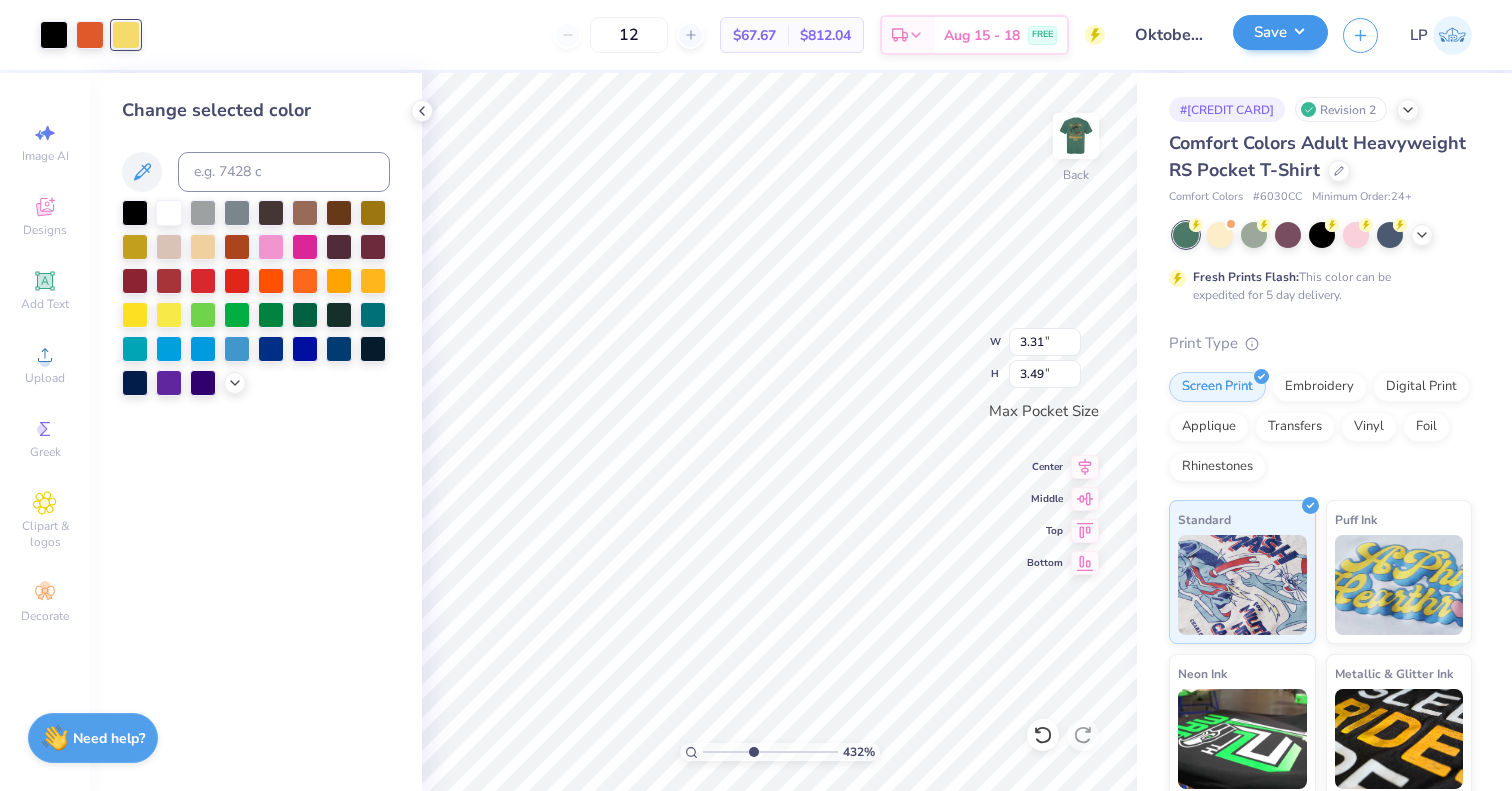 click on "Save" at bounding box center [1280, 32] 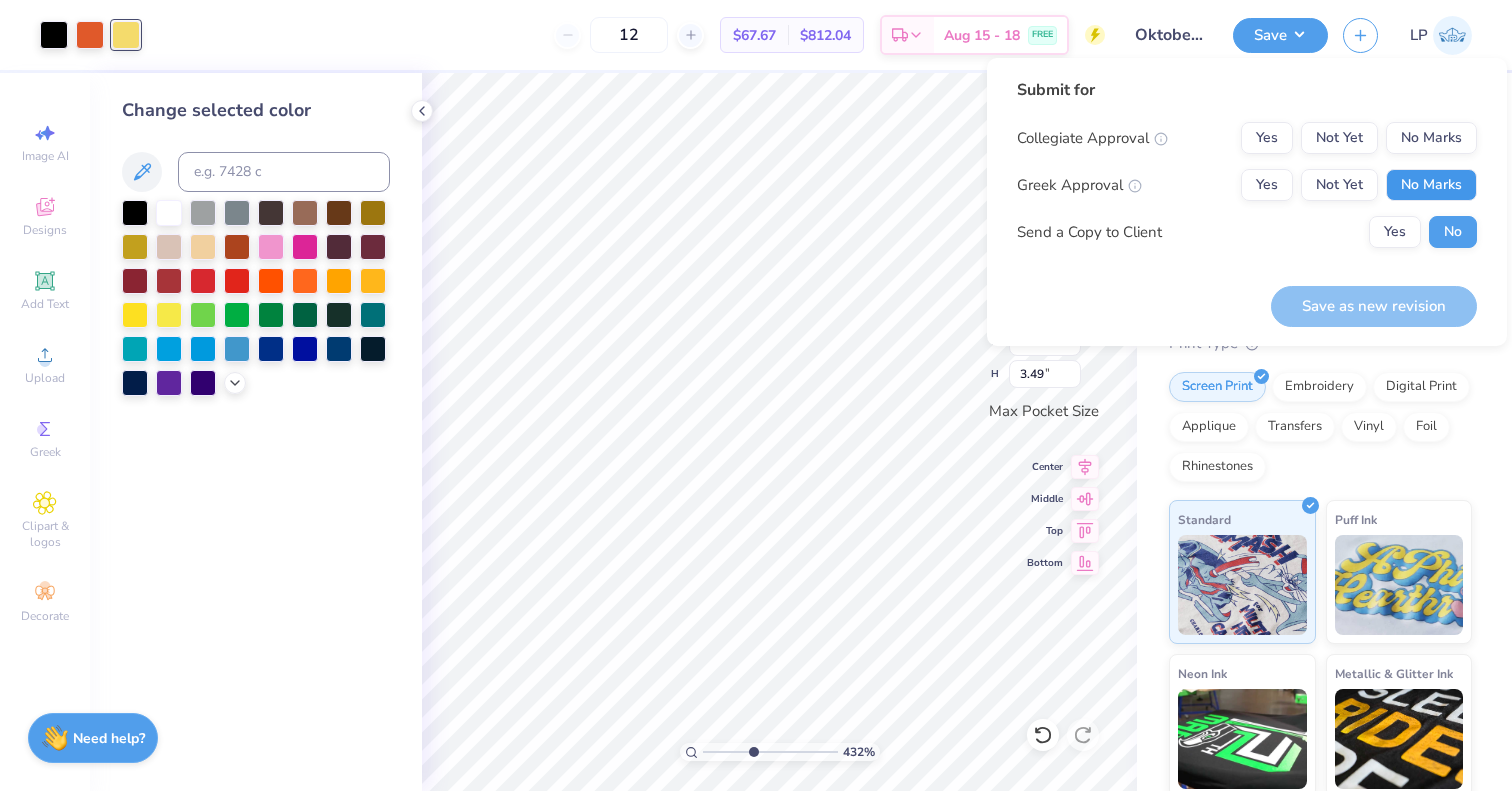 click on "No Marks" at bounding box center [1431, 185] 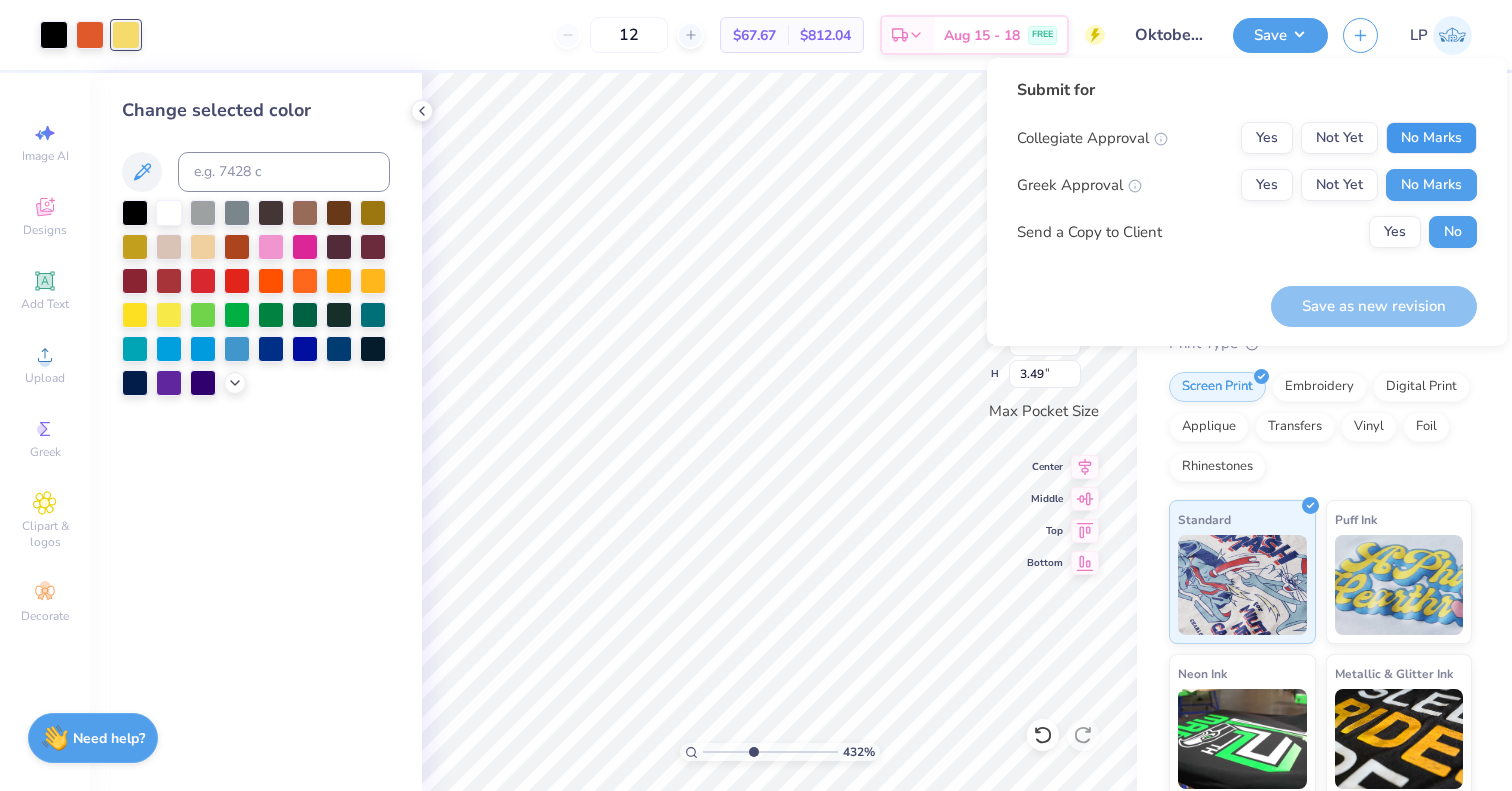 click on "No Marks" at bounding box center [1431, 138] 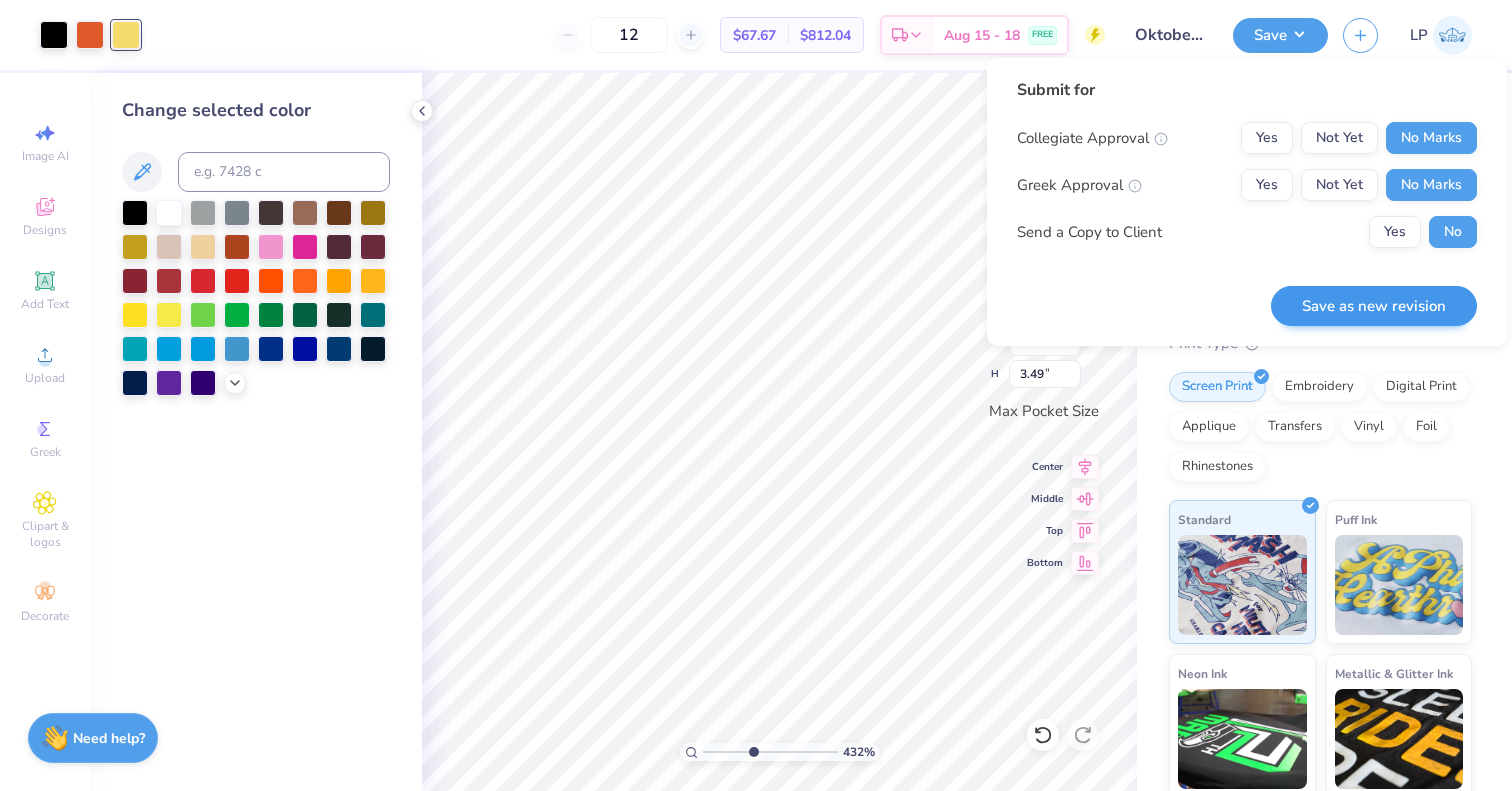 click on "Save as new revision" at bounding box center (1374, 306) 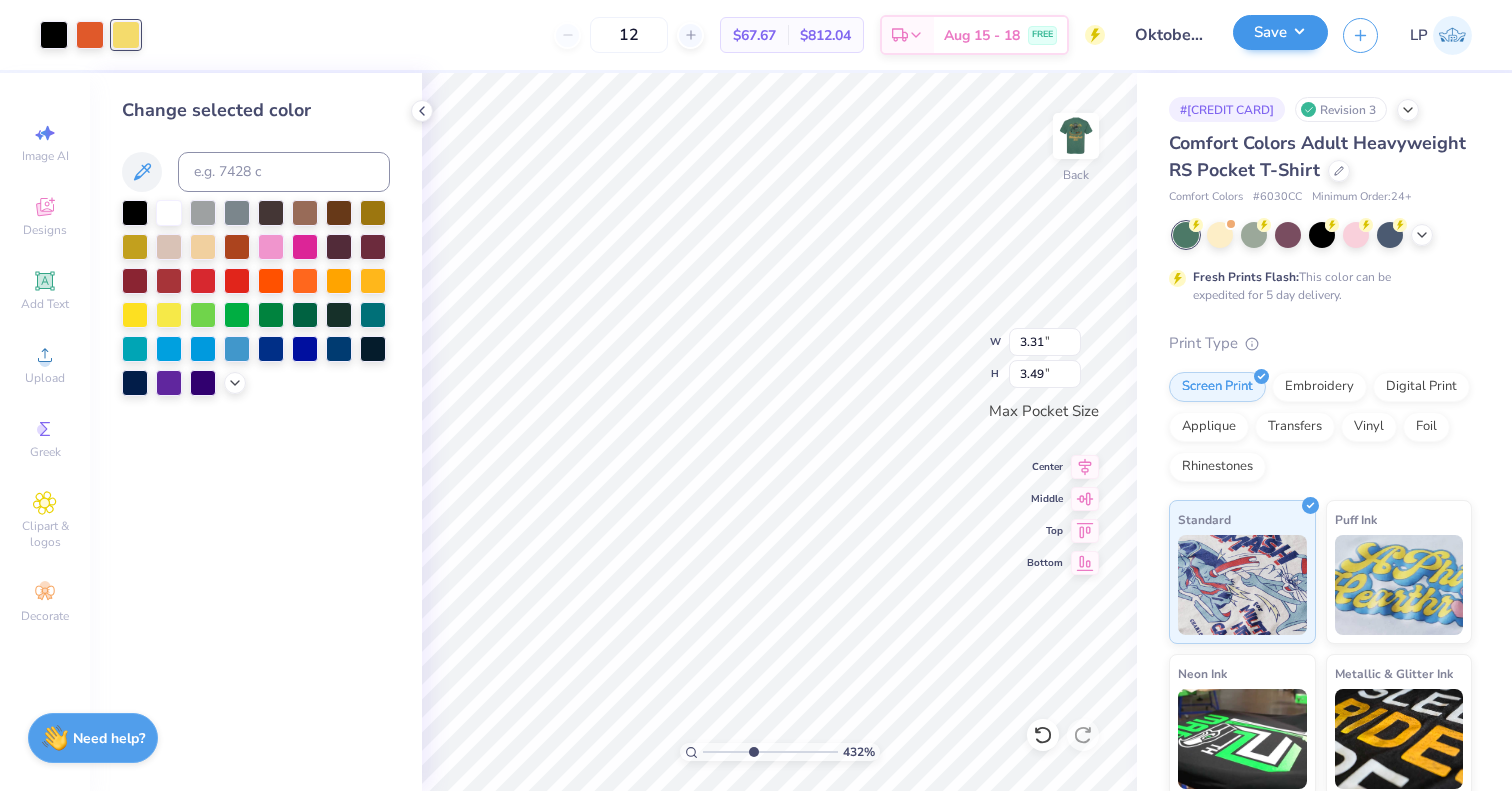 click on "Save" at bounding box center (1280, 32) 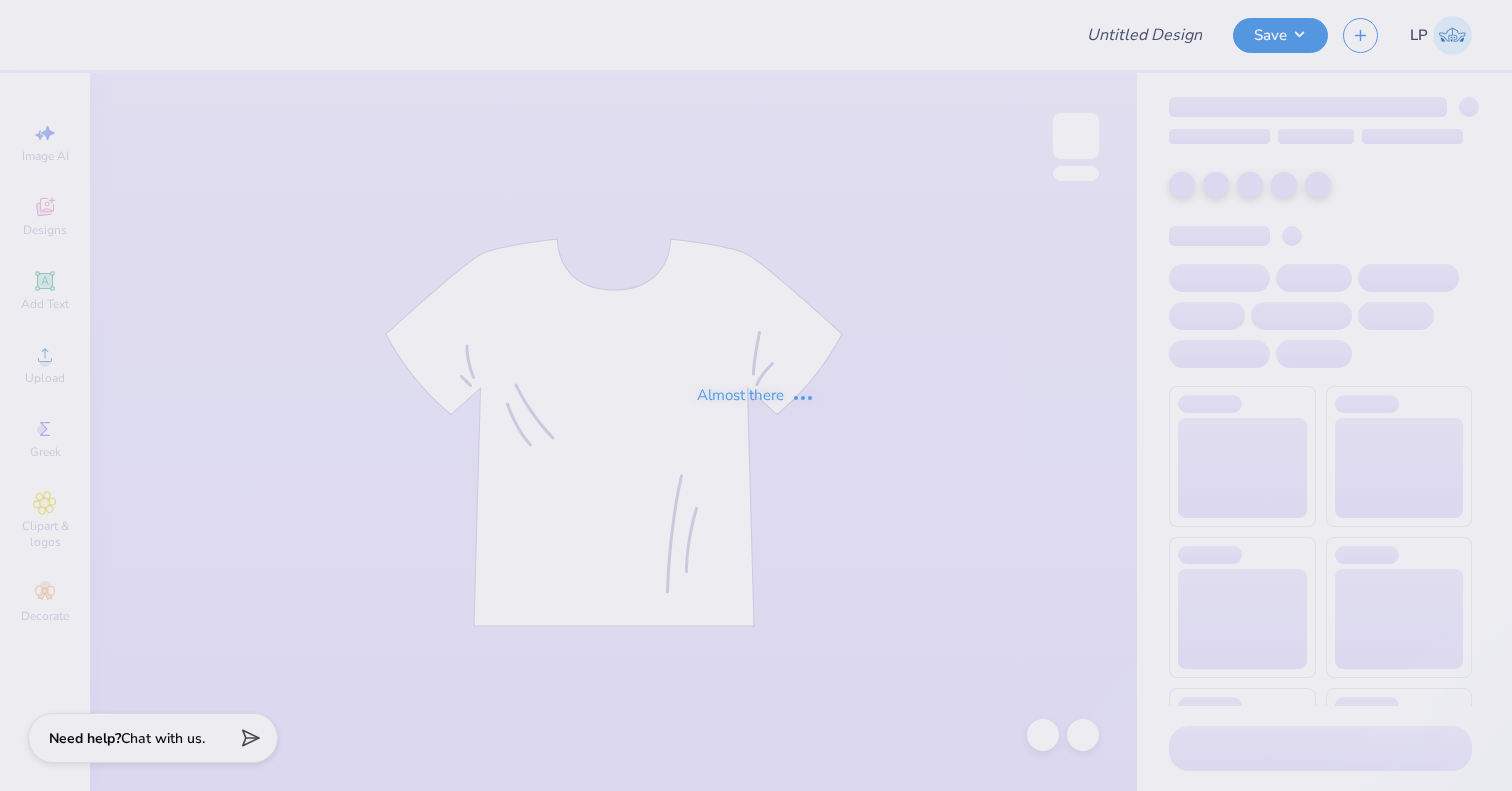 scroll, scrollTop: 0, scrollLeft: 0, axis: both 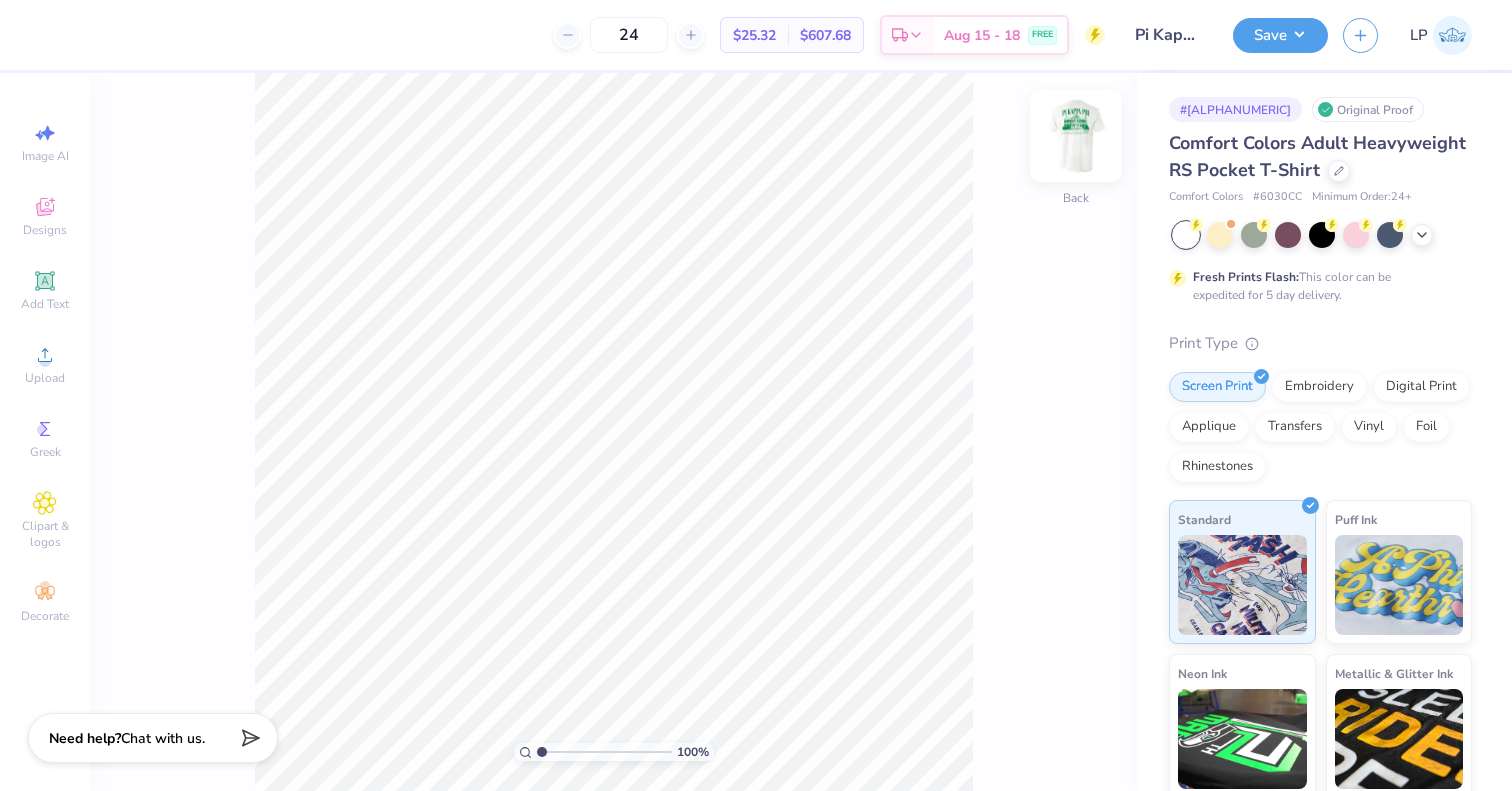 click at bounding box center (1076, 136) 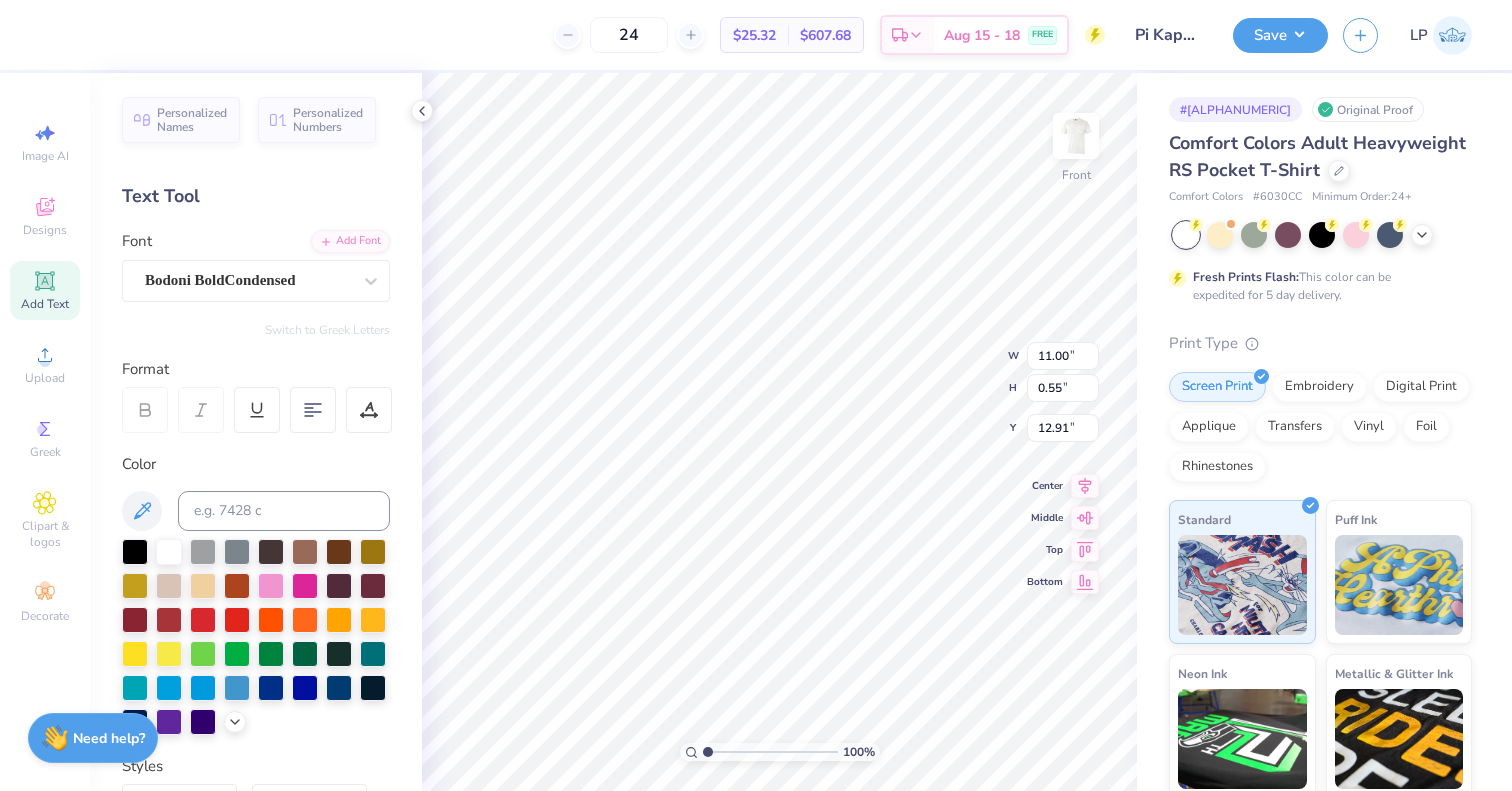 scroll, scrollTop: 16, scrollLeft: 3, axis: both 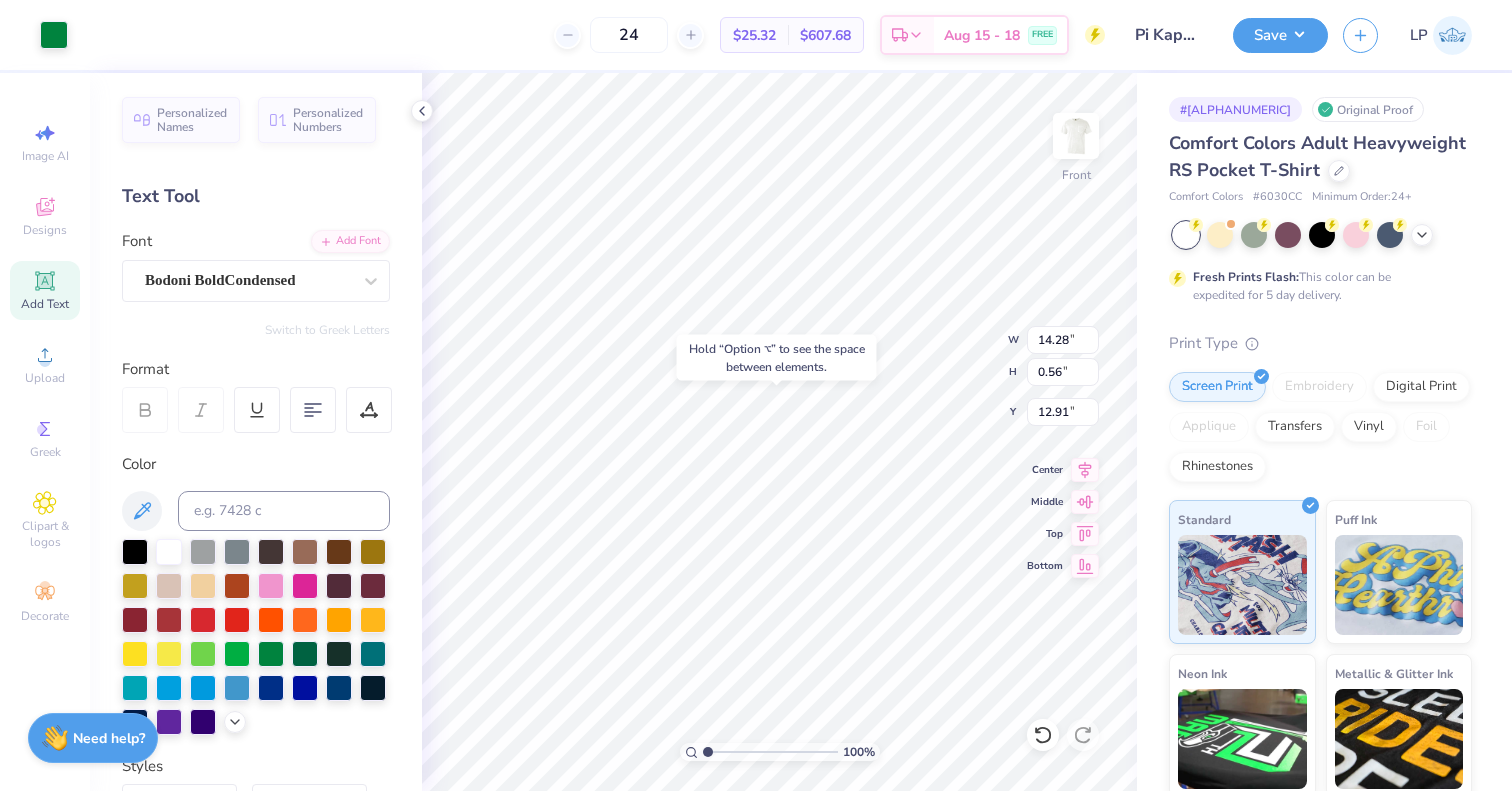 type on "12.95" 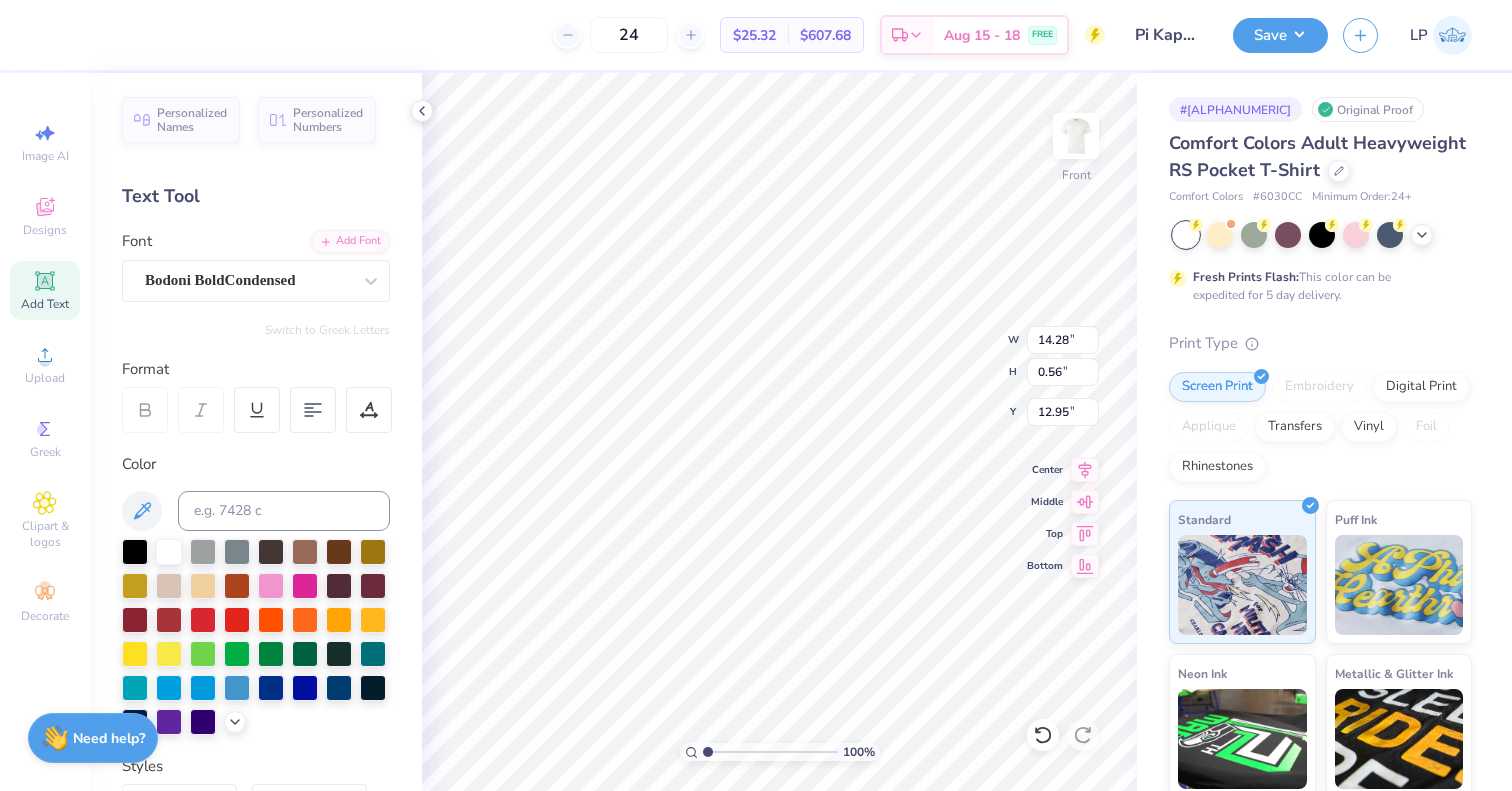 type on "12.68" 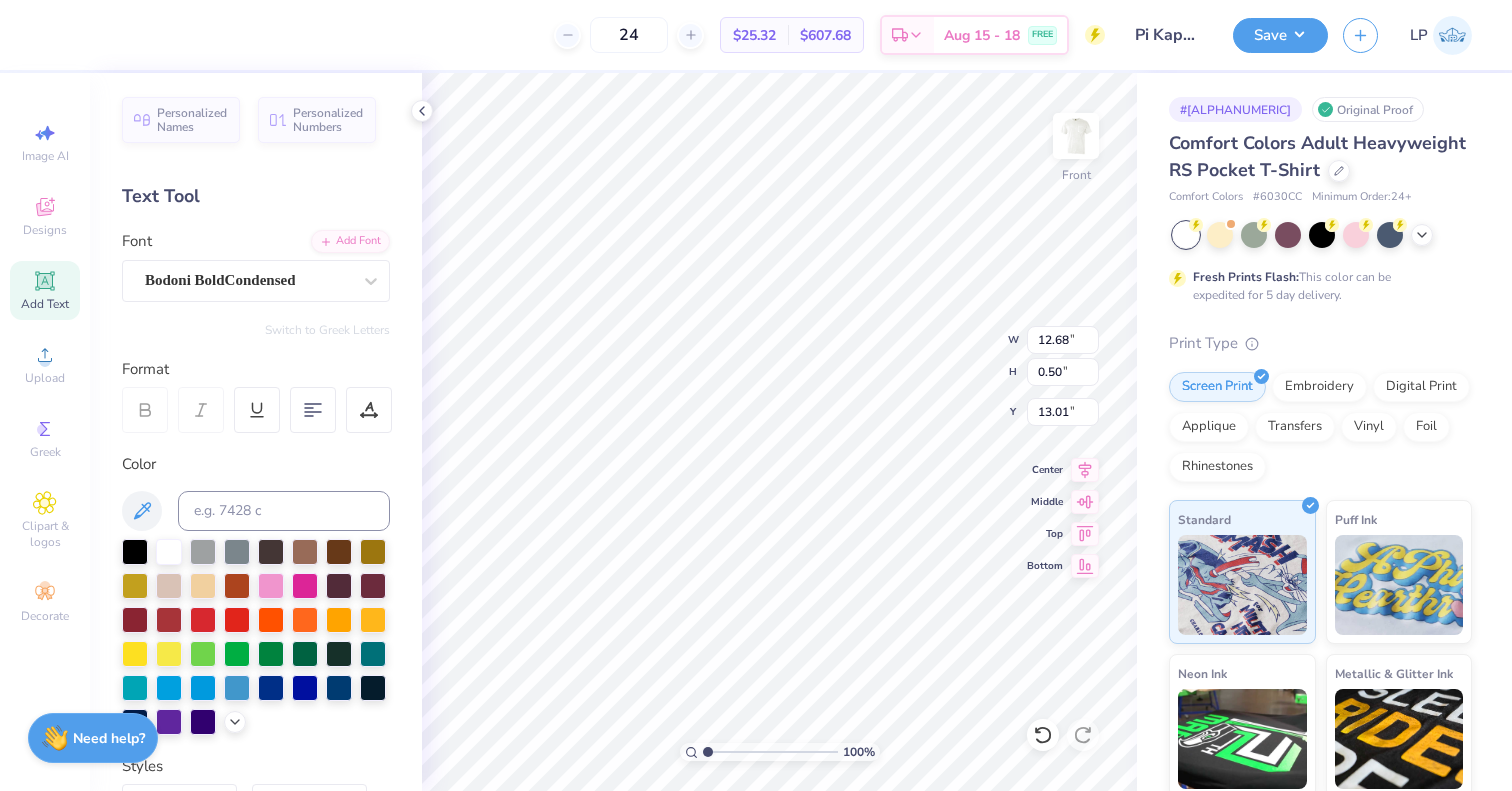 type on "11.53" 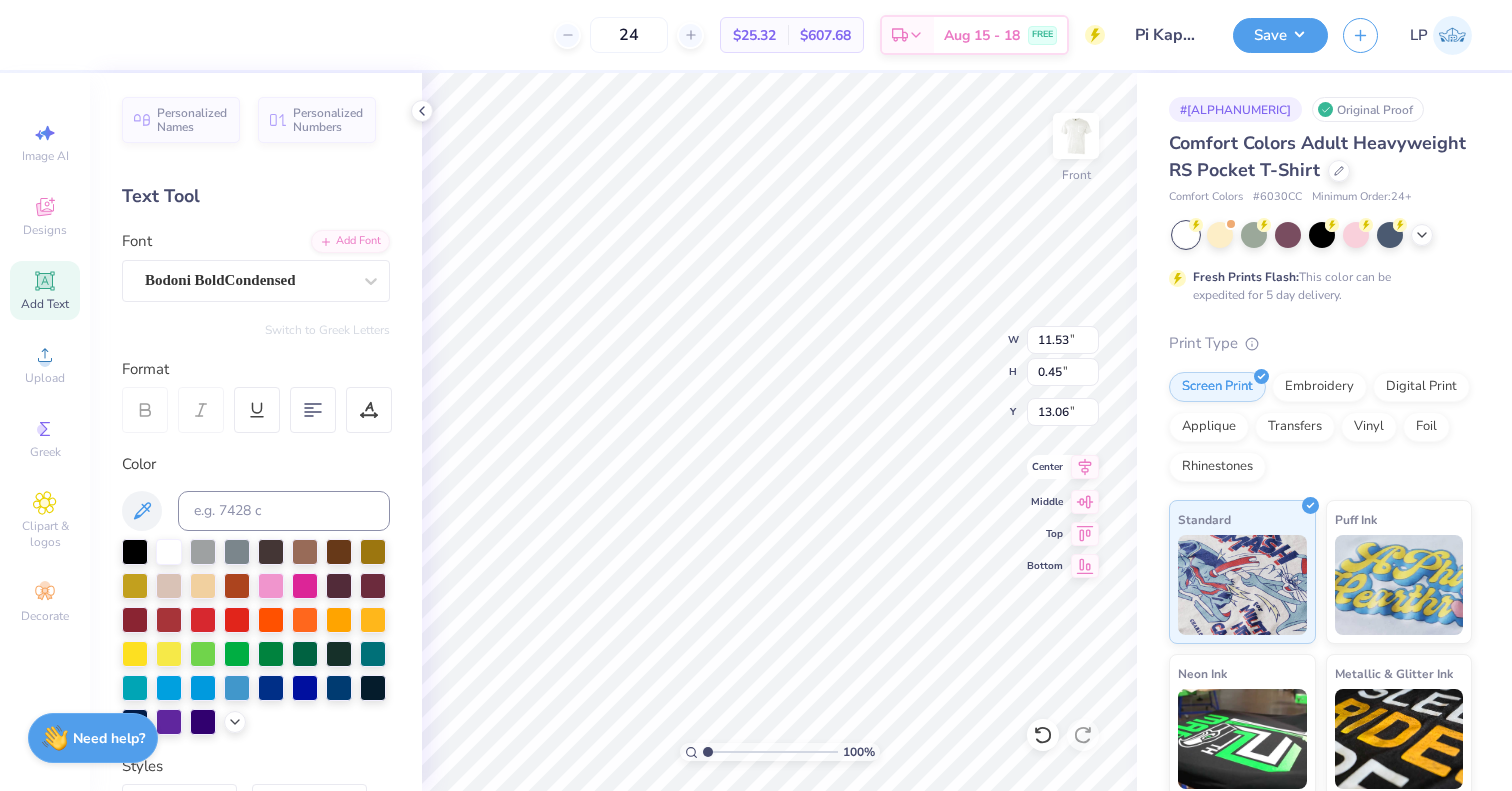 click 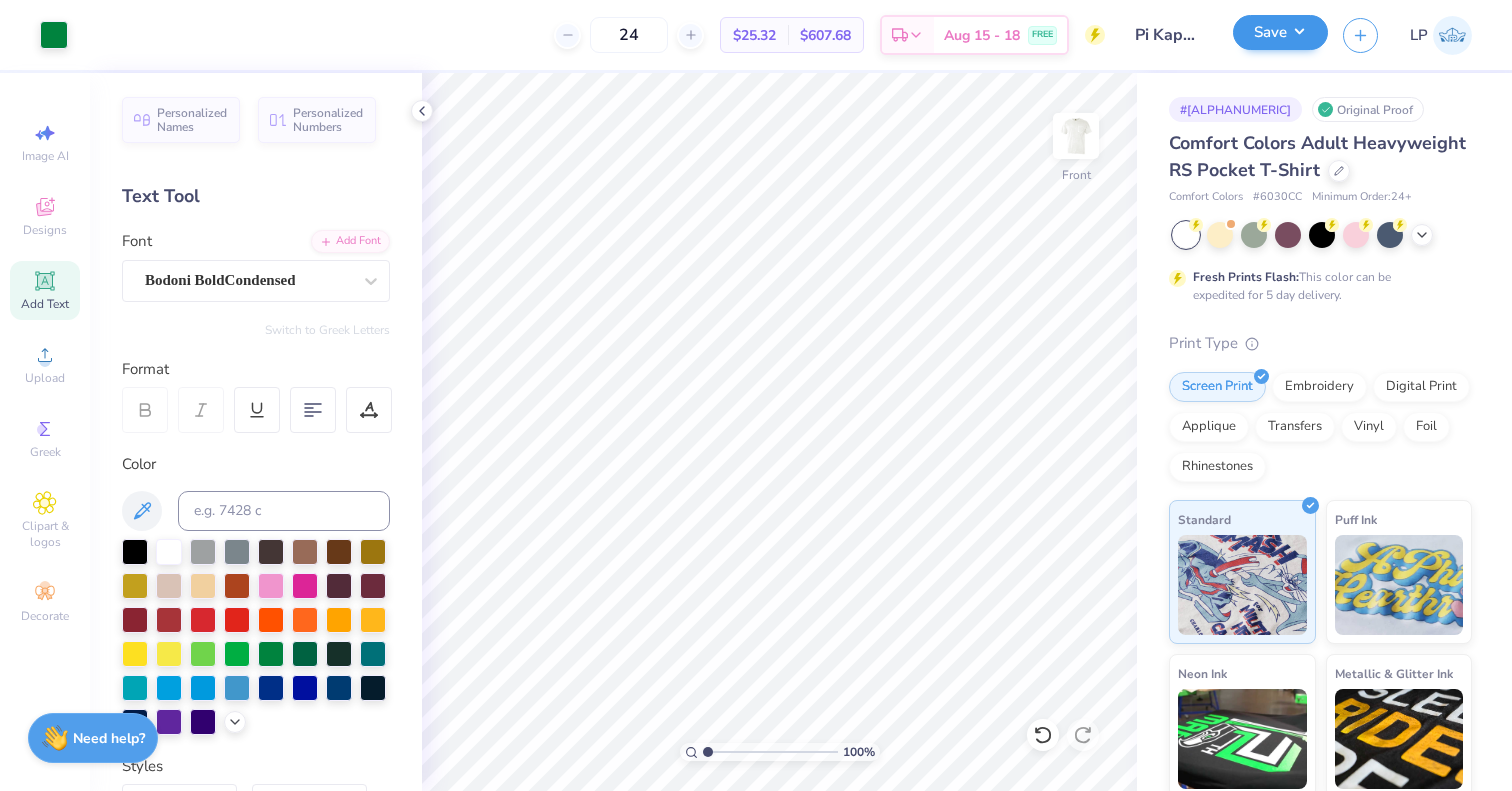 click on "Save" at bounding box center (1280, 32) 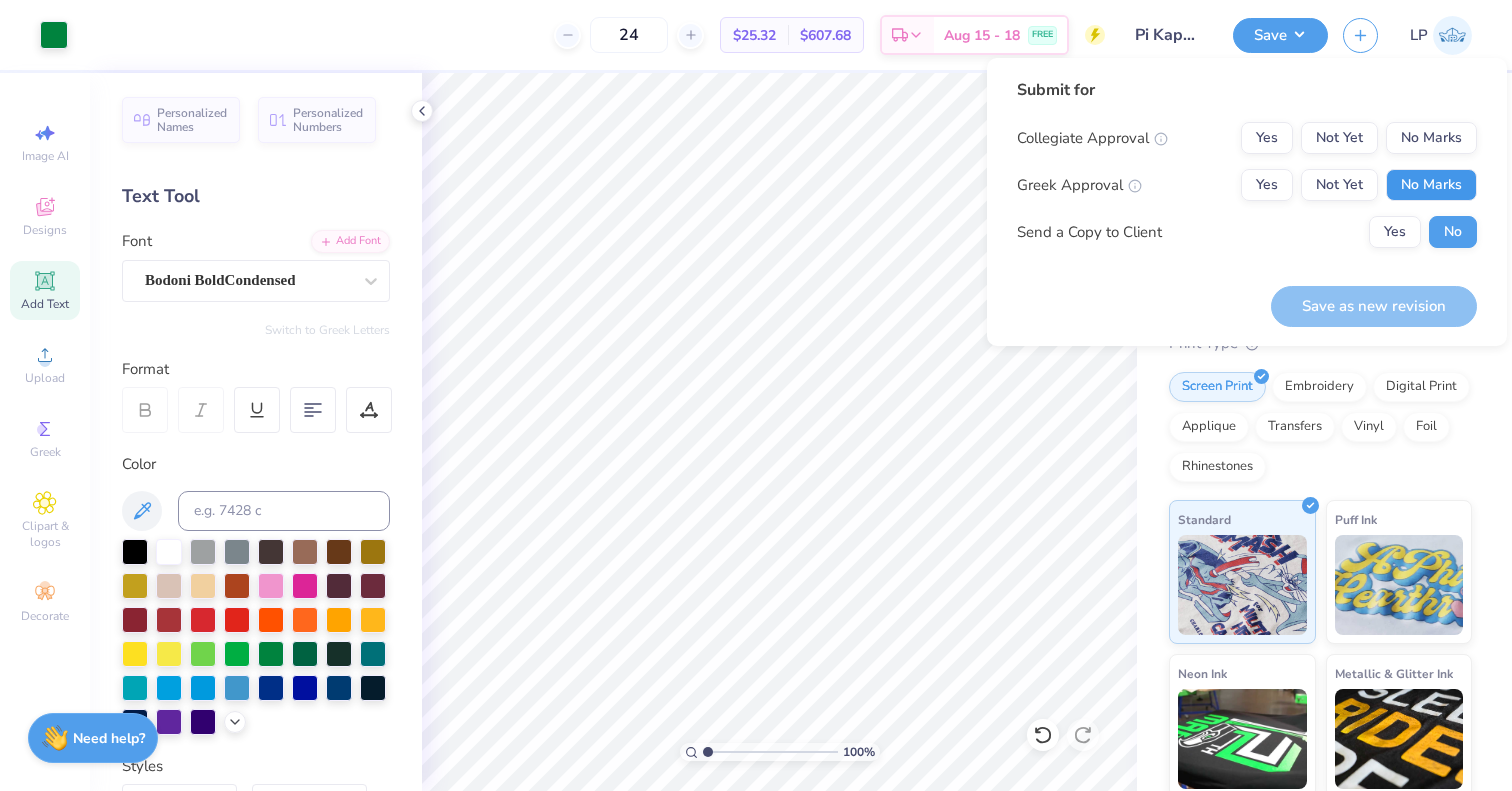 click on "No Marks" at bounding box center [1431, 185] 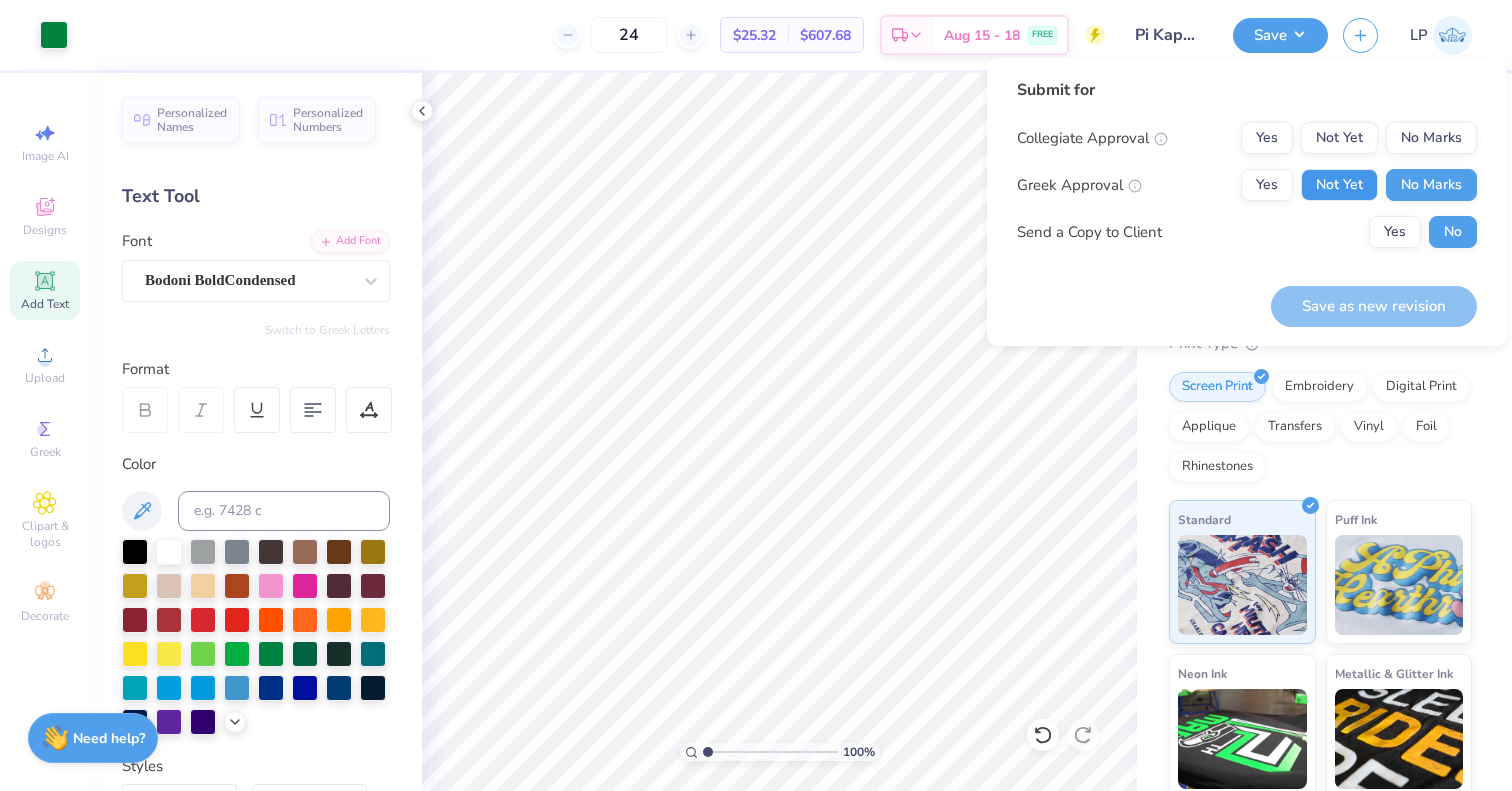 click on "Not Yet" at bounding box center (1339, 185) 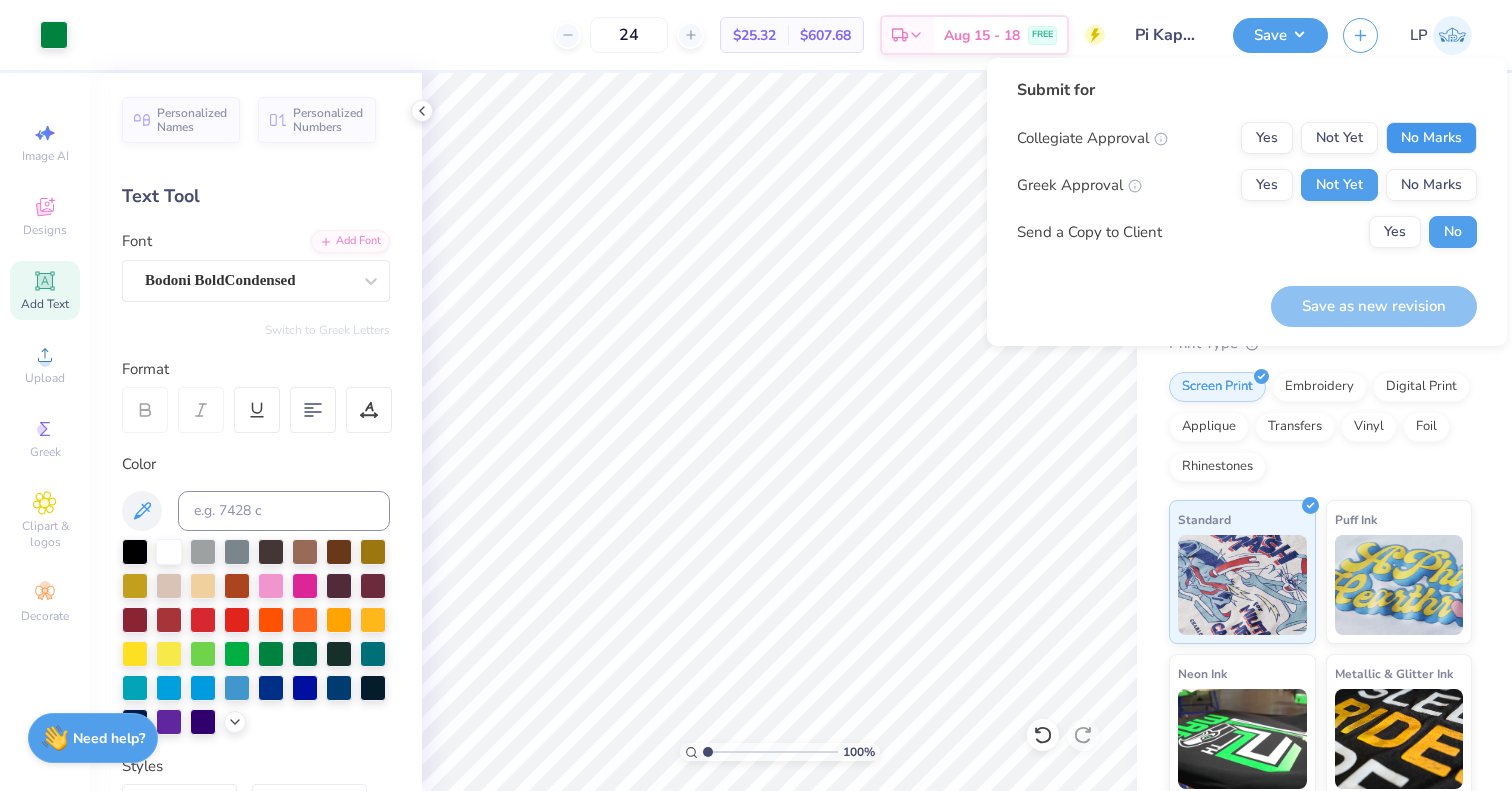 click on "No Marks" at bounding box center [1431, 138] 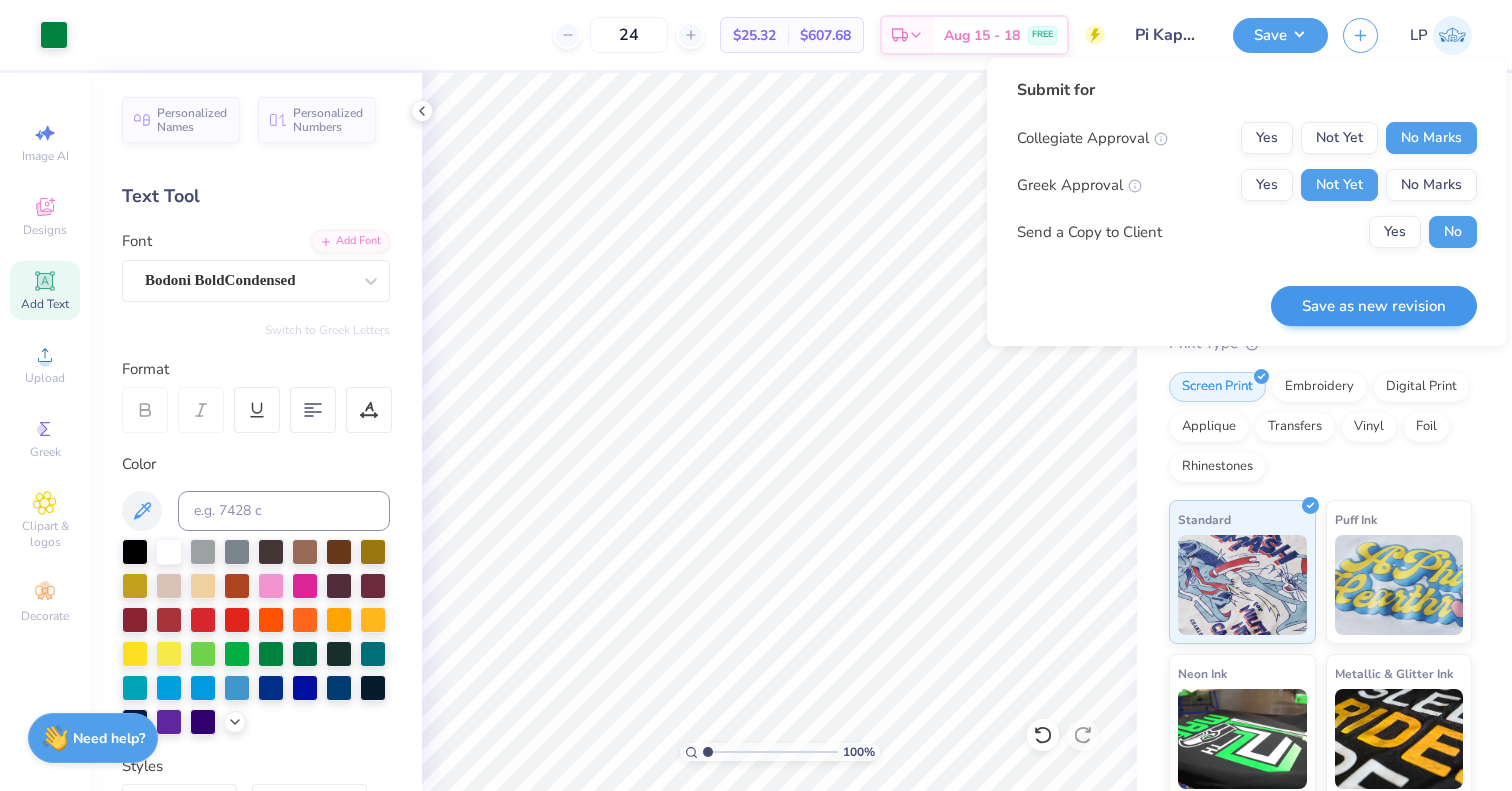 click on "Save as new revision" at bounding box center [1374, 306] 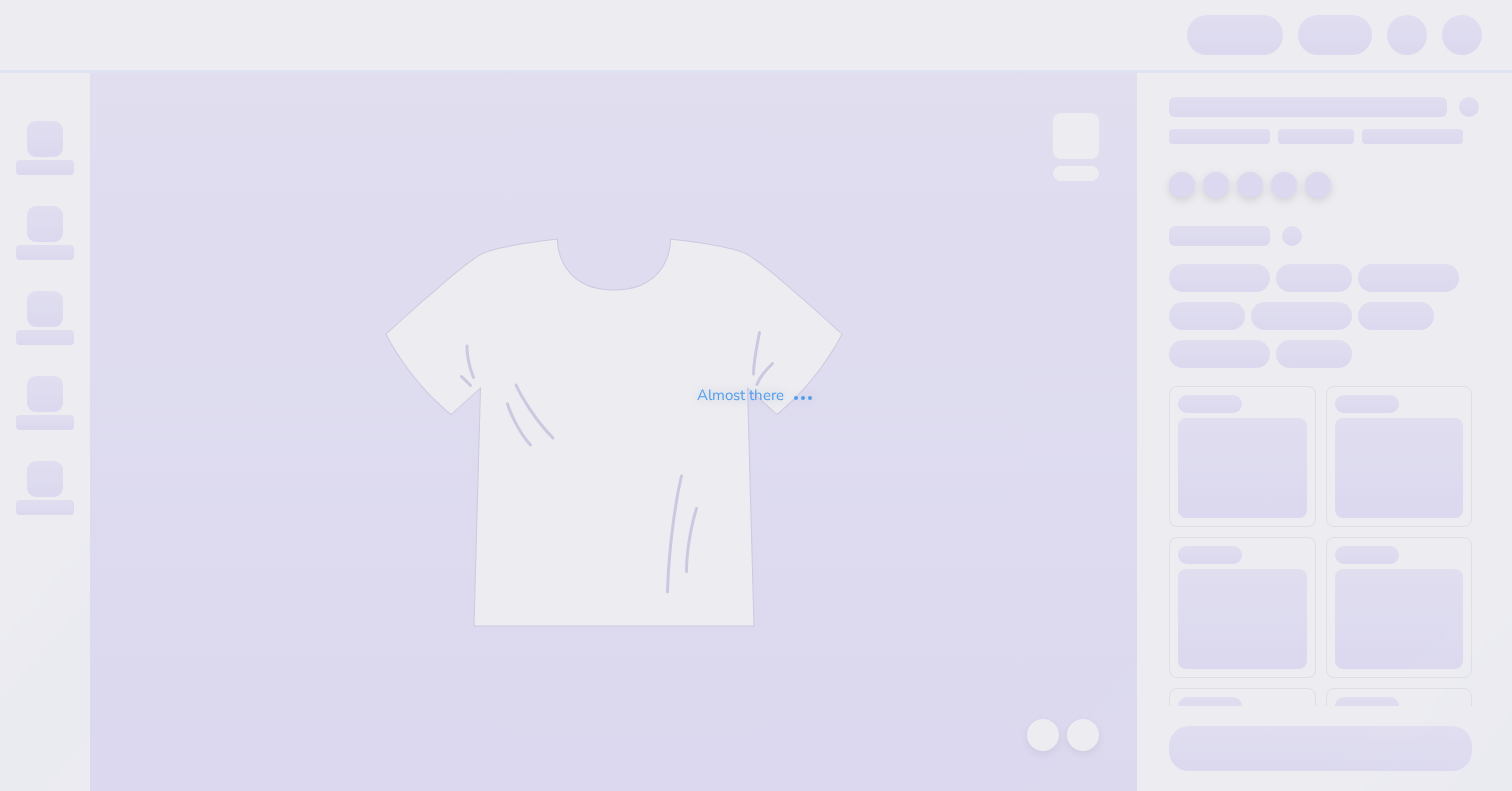 scroll, scrollTop: 0, scrollLeft: 0, axis: both 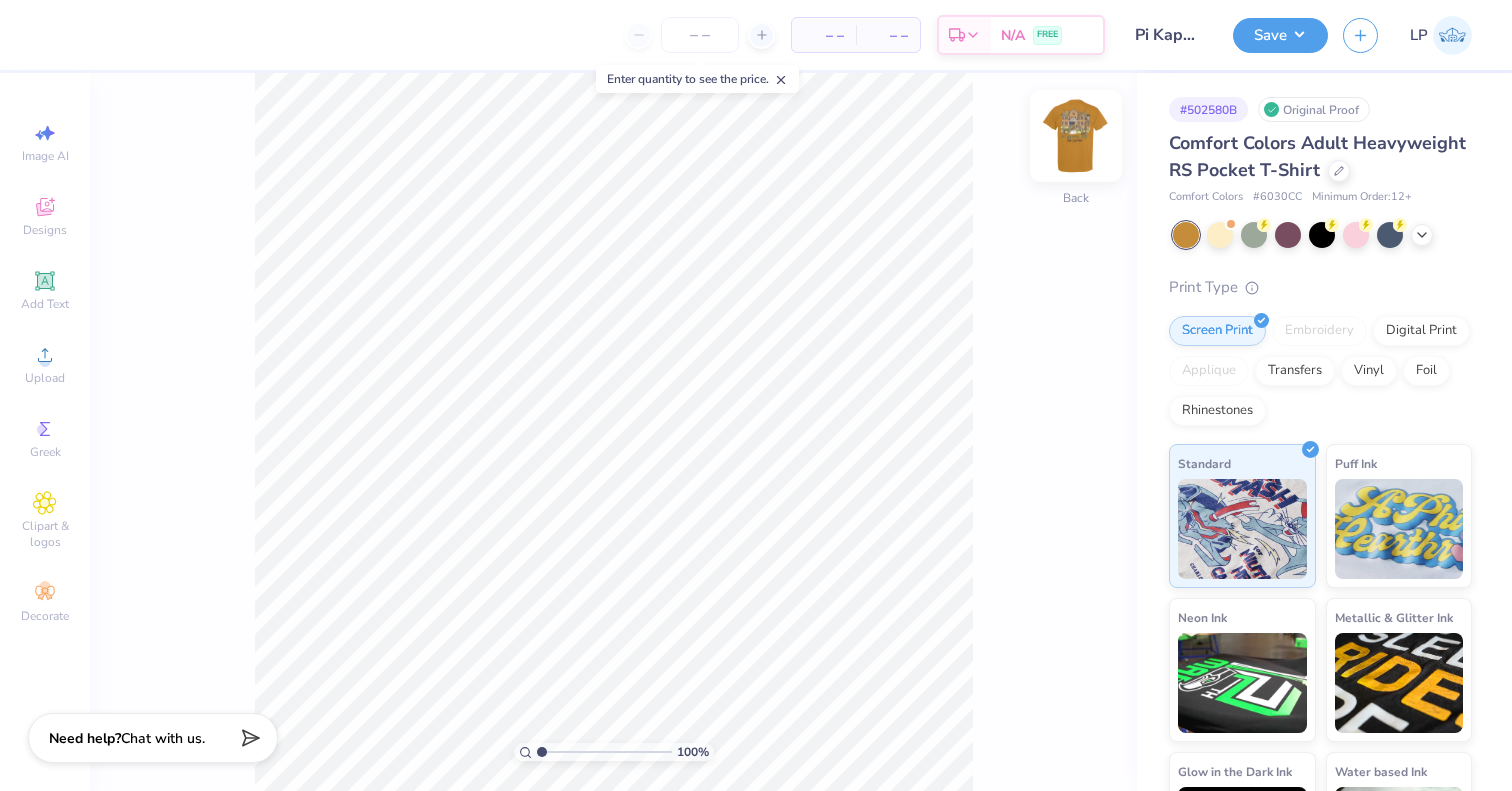 click at bounding box center (1076, 136) 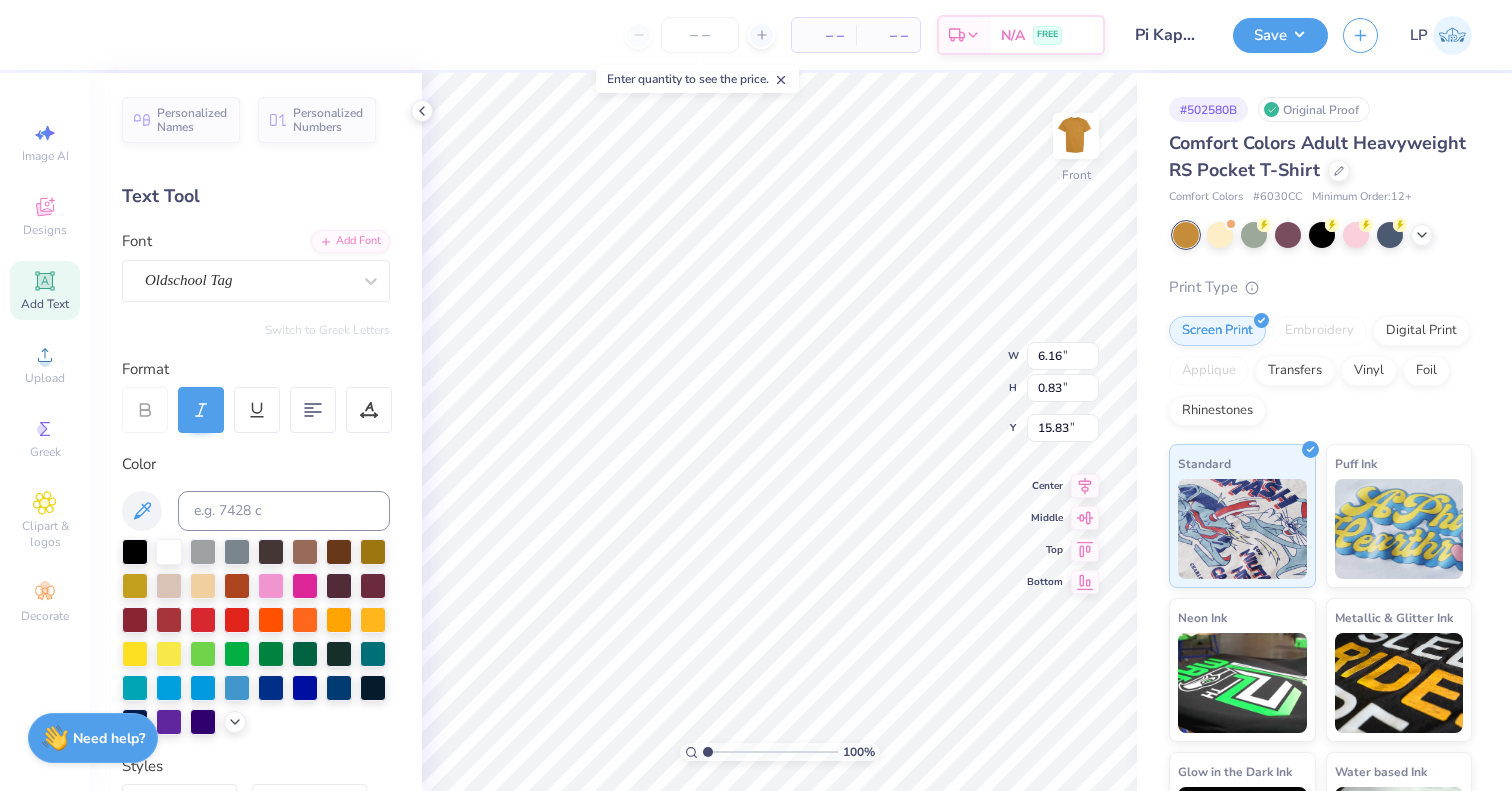 scroll, scrollTop: 16, scrollLeft: 7, axis: both 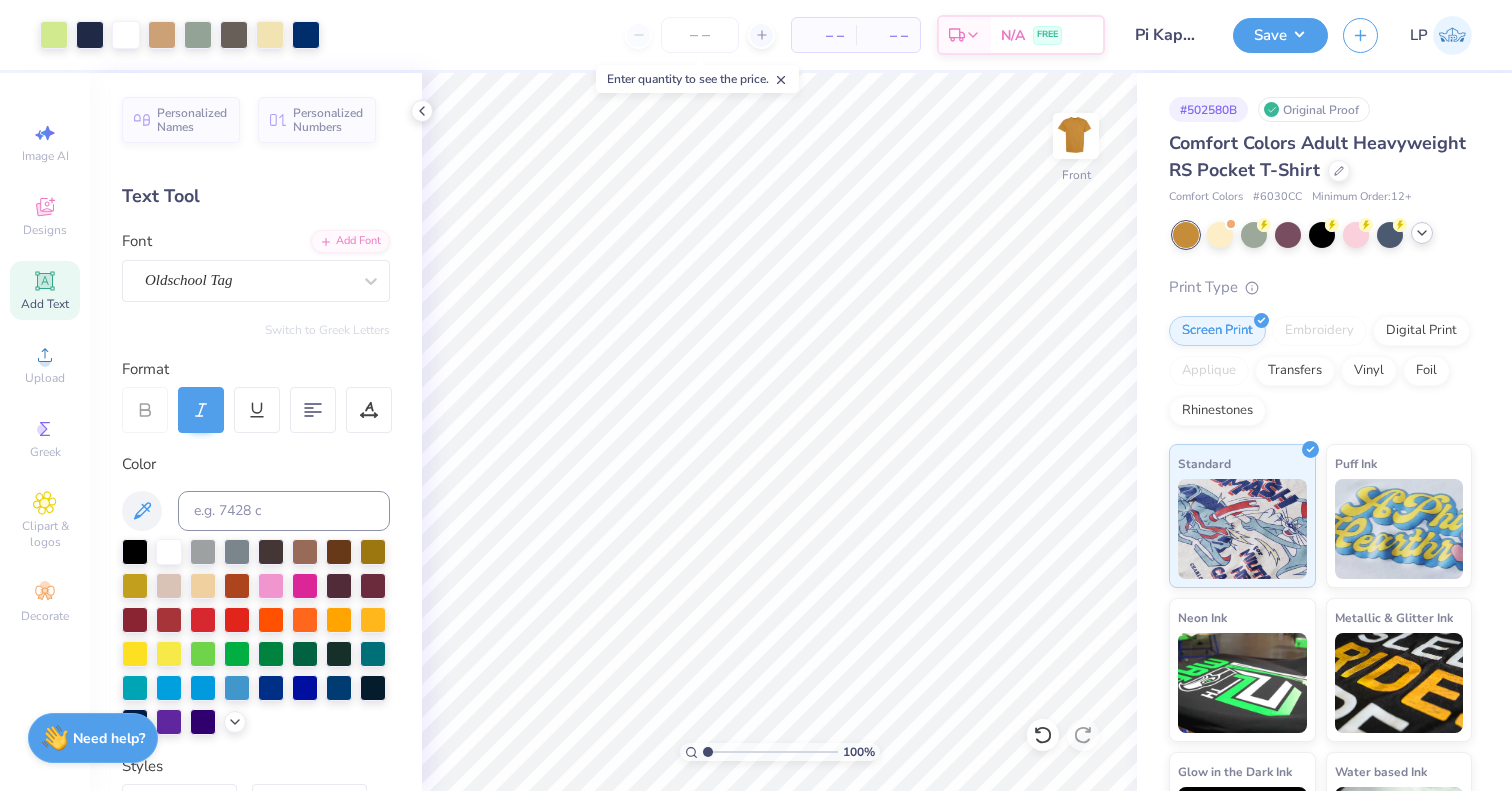 click 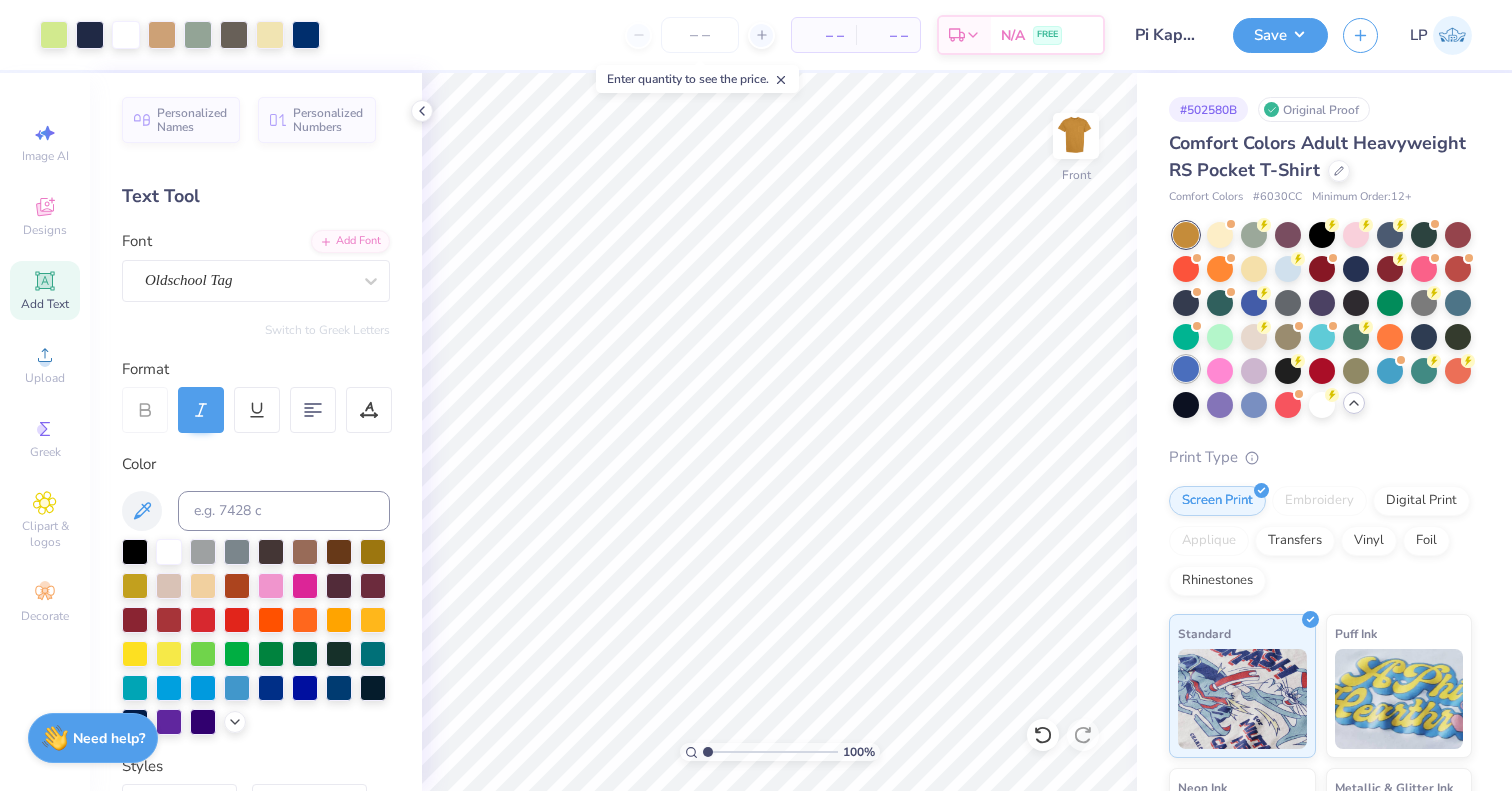 click at bounding box center (1186, 369) 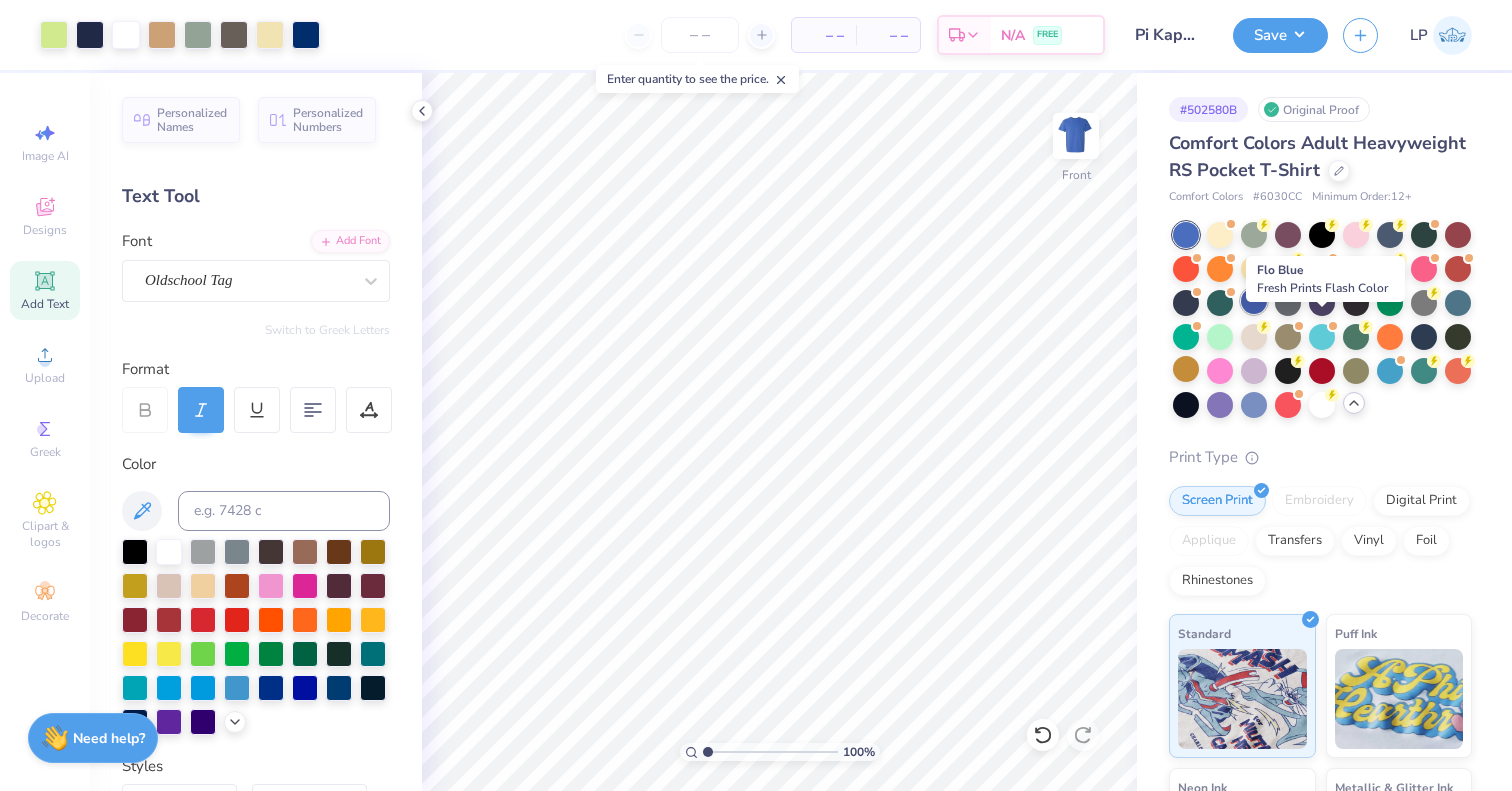 click at bounding box center (1254, 301) 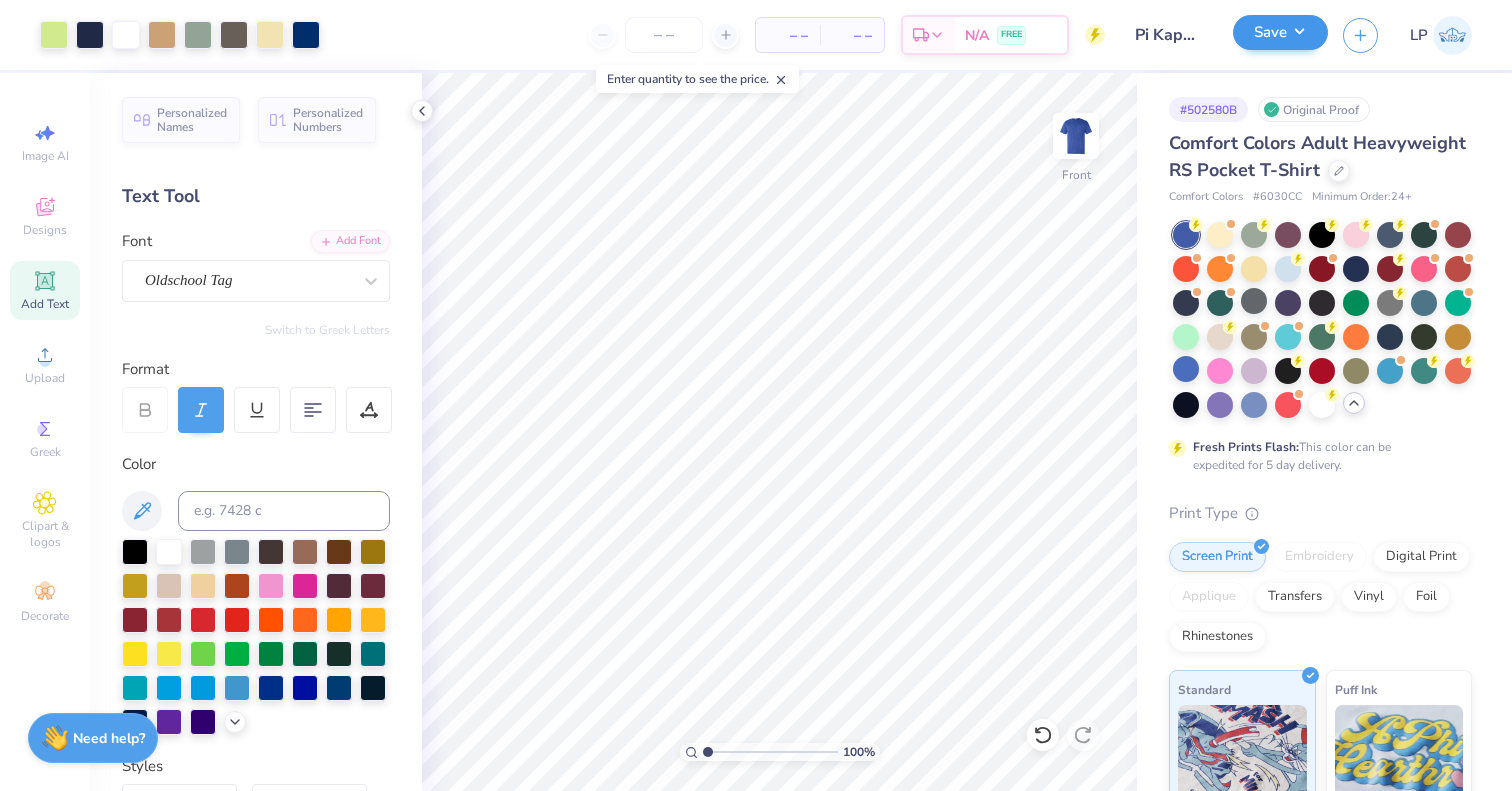 click on "Save" at bounding box center (1280, 32) 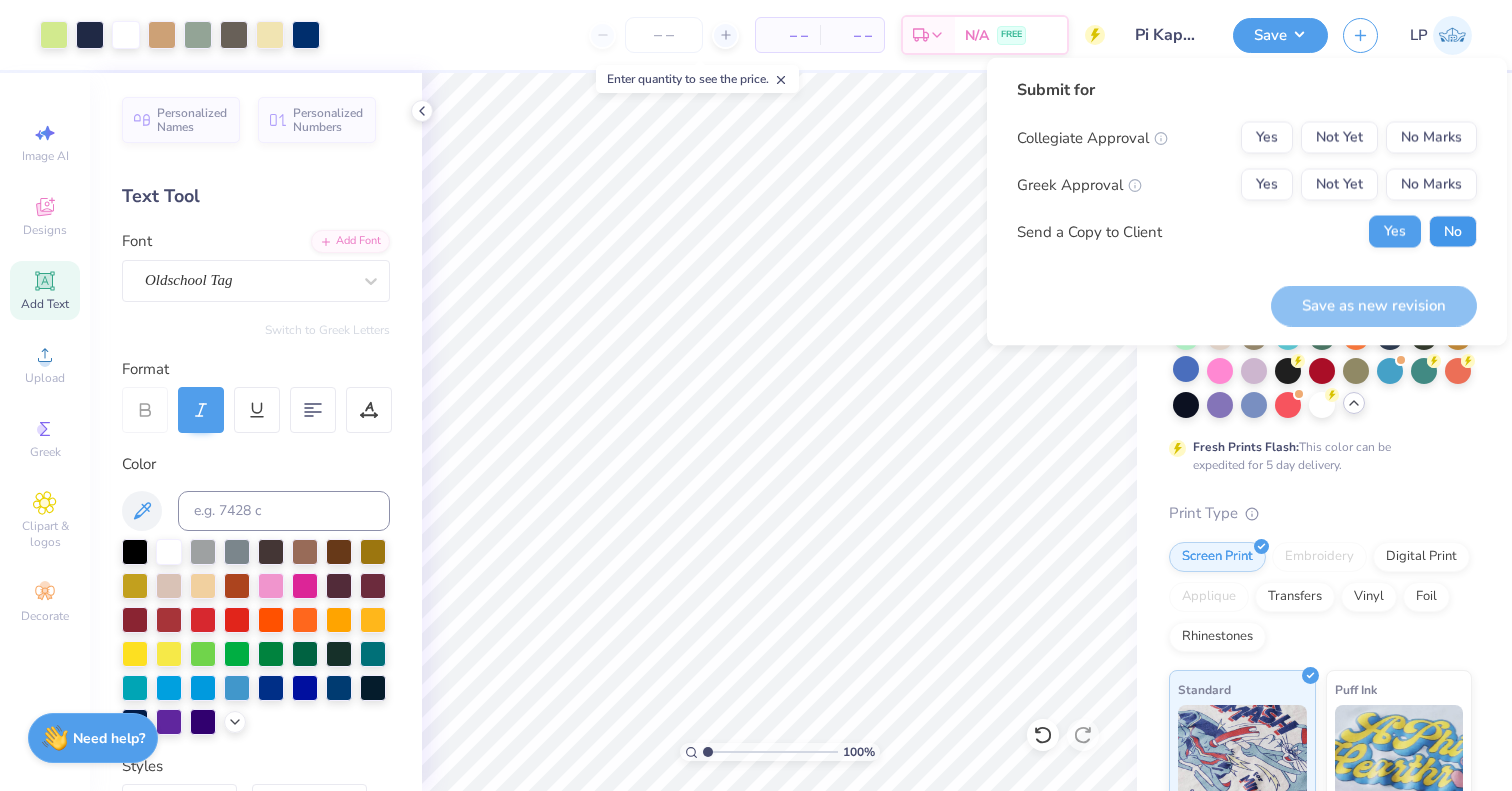 click on "No" at bounding box center [1453, 232] 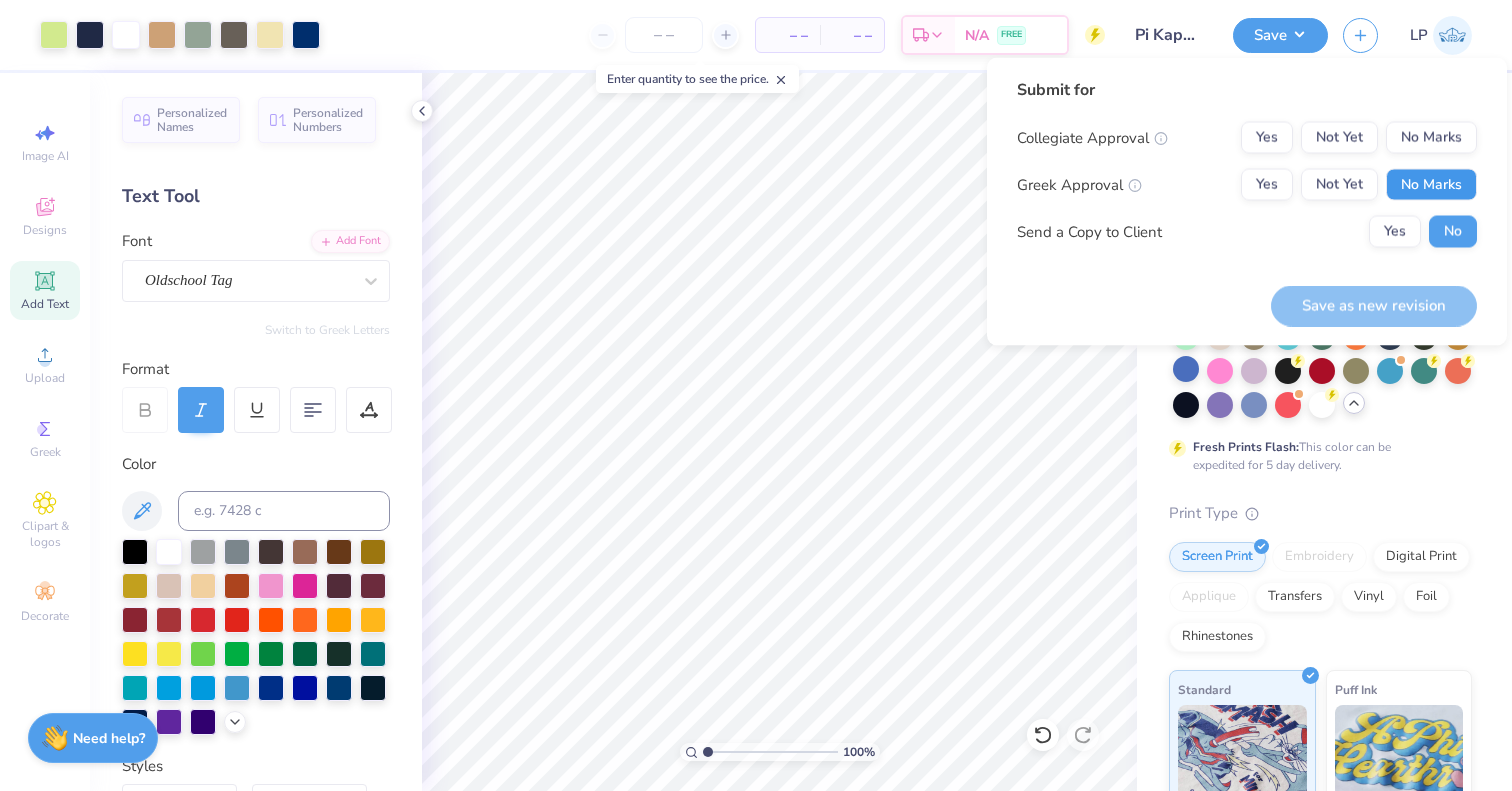 click on "No Marks" at bounding box center (1431, 185) 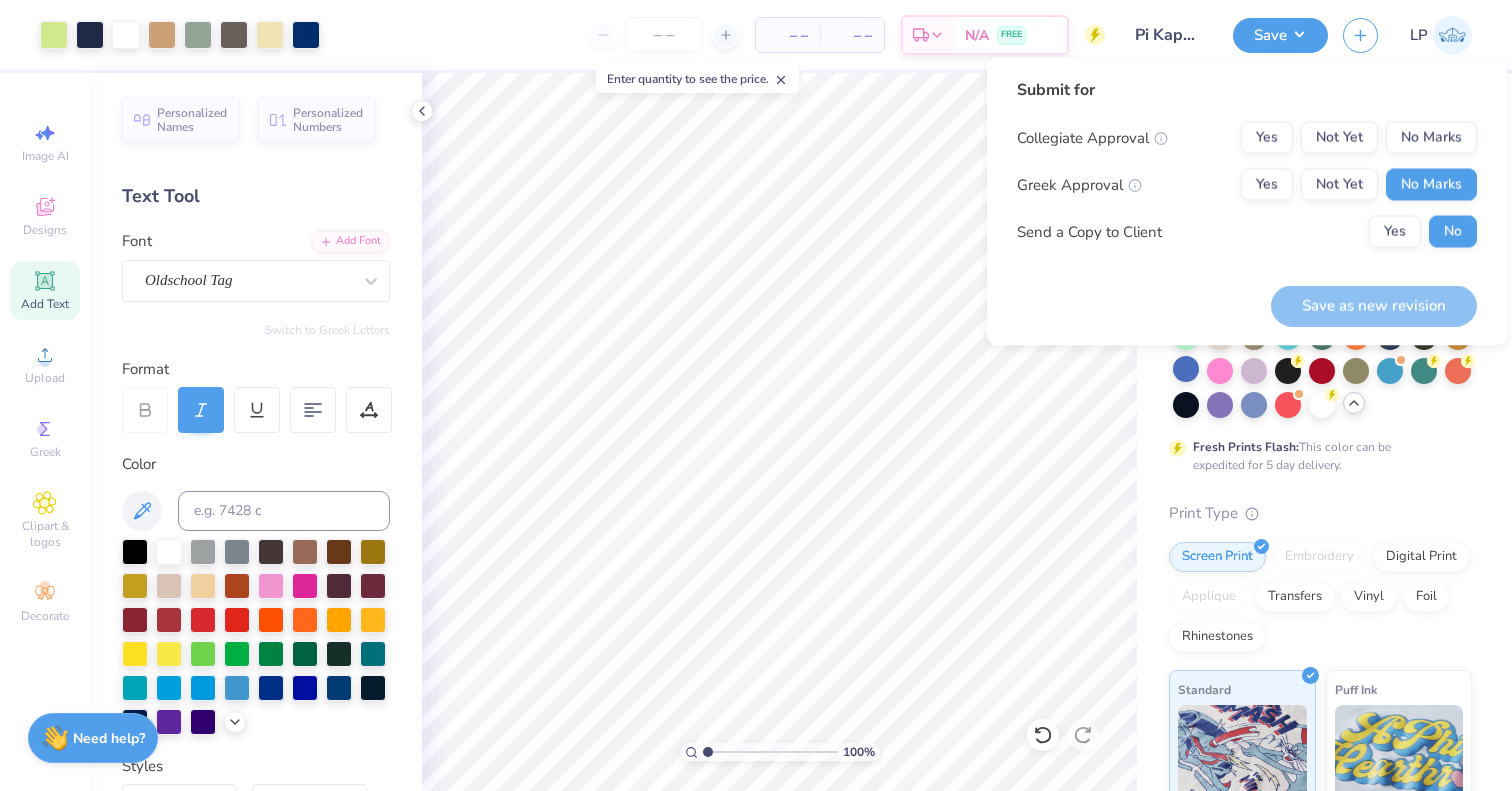 click on "Not Yet" at bounding box center [1339, 185] 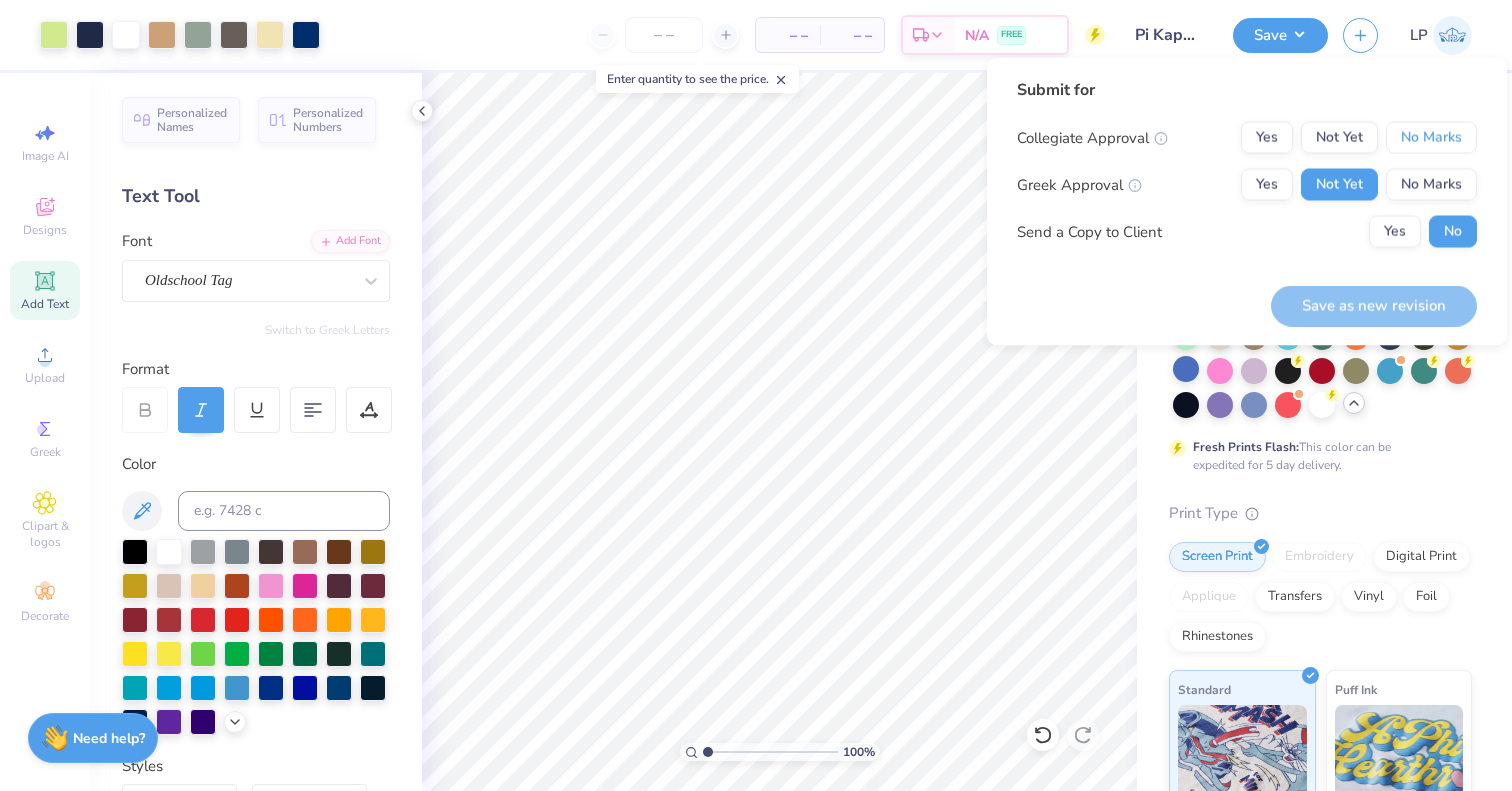 click on "No Marks" at bounding box center (1431, 138) 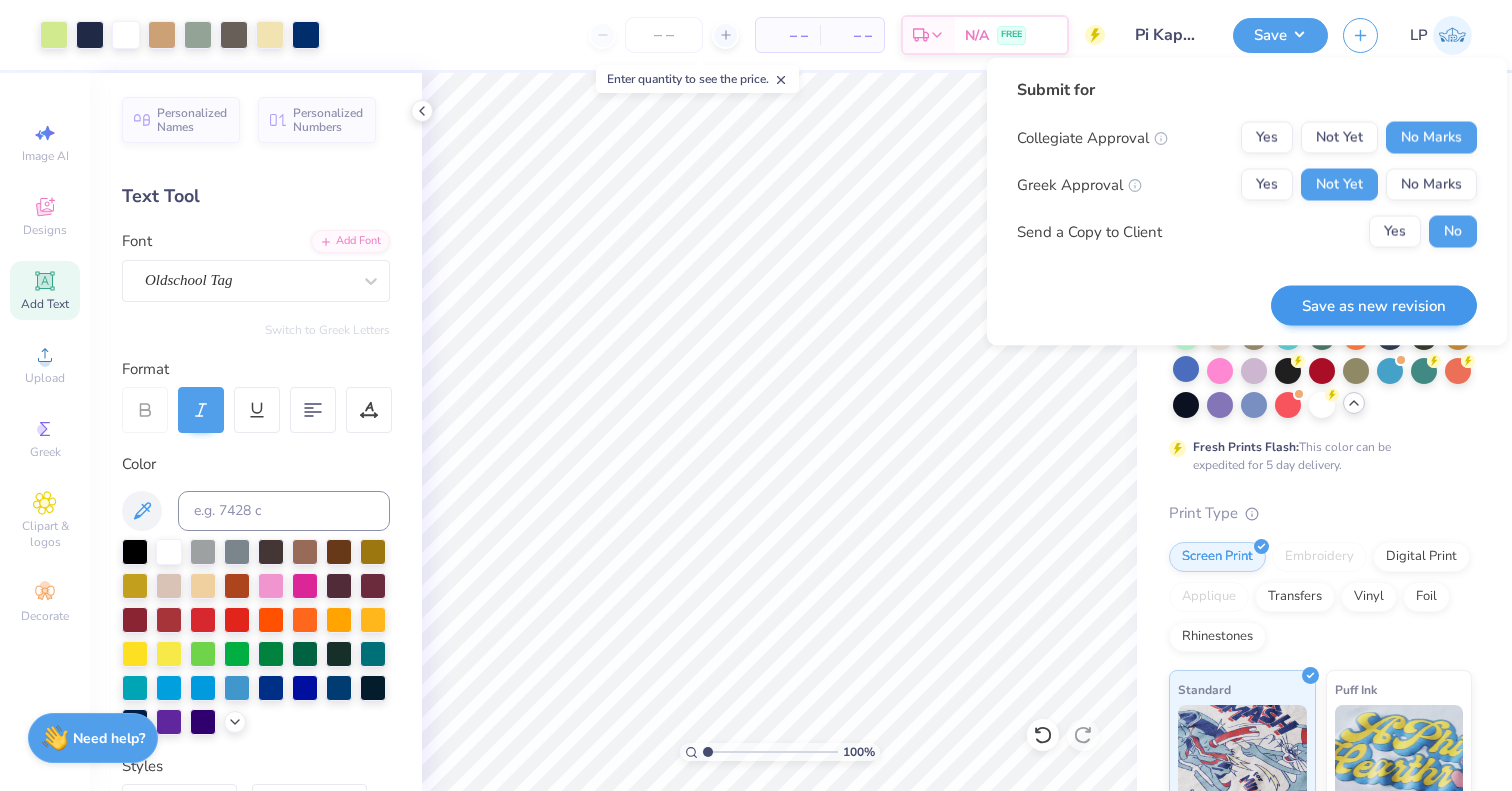 click on "Save as new revision" at bounding box center (1374, 305) 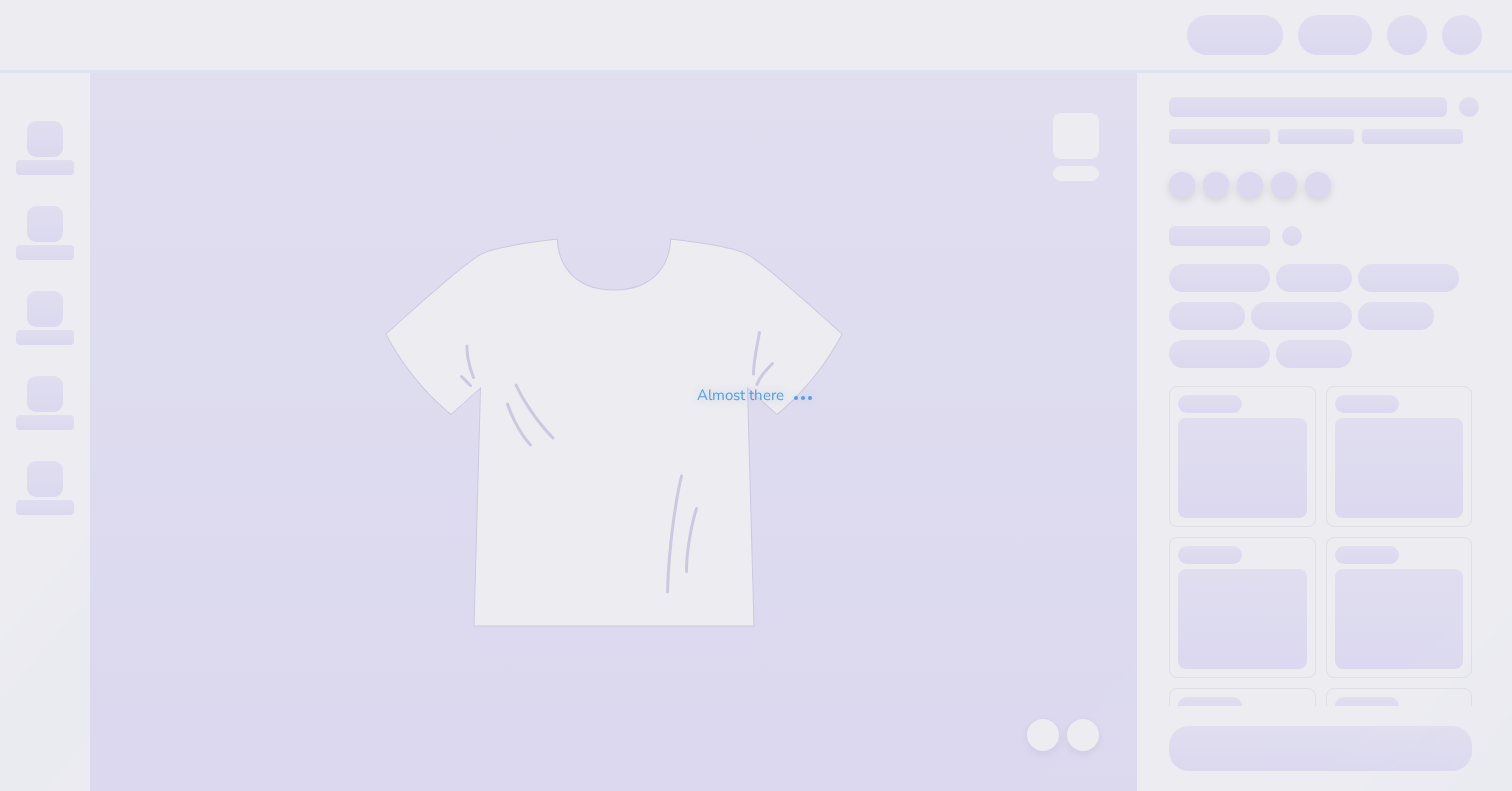 scroll, scrollTop: 0, scrollLeft: 0, axis: both 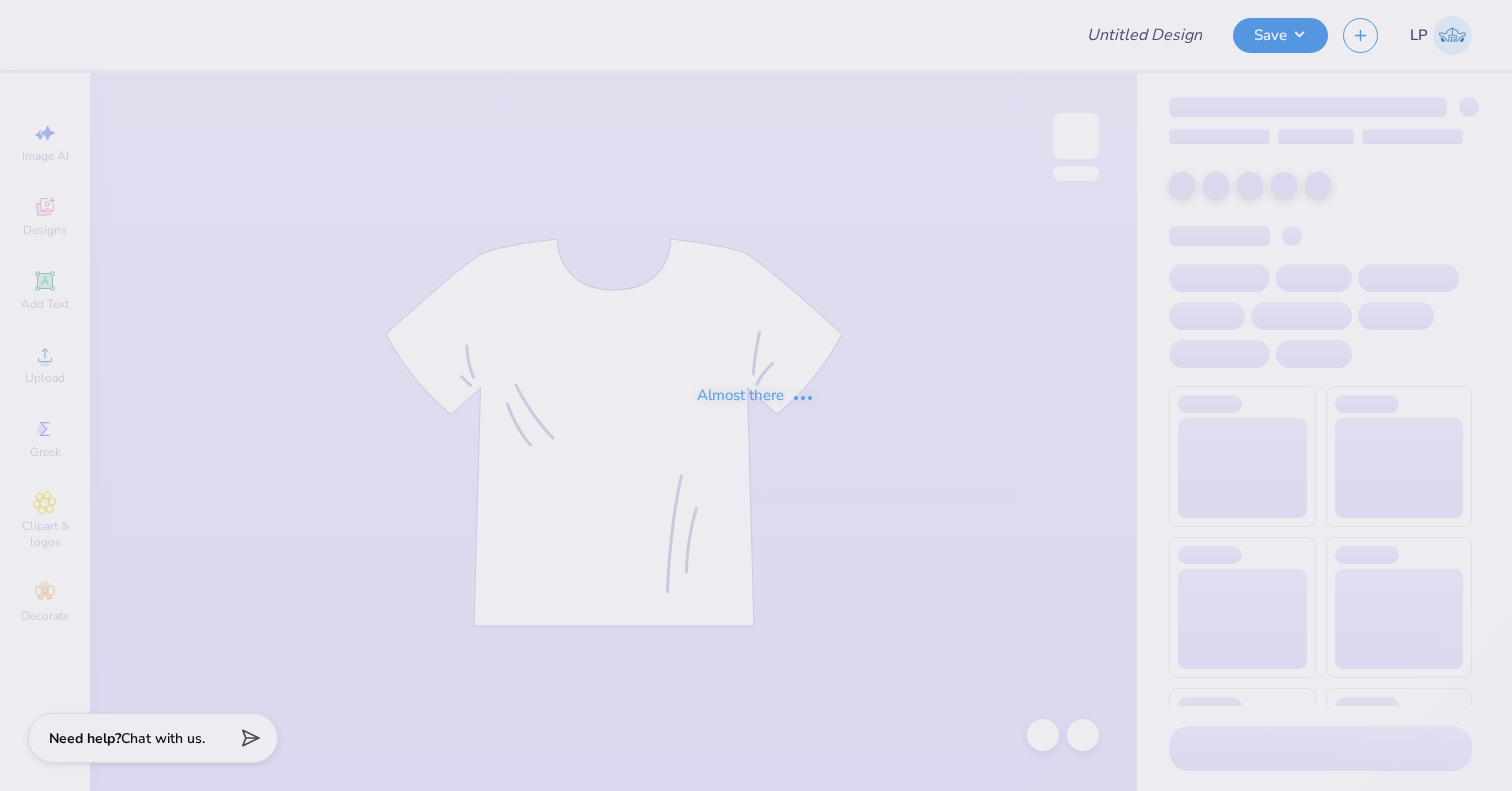 type on "Oktoberfest Green Shirt" 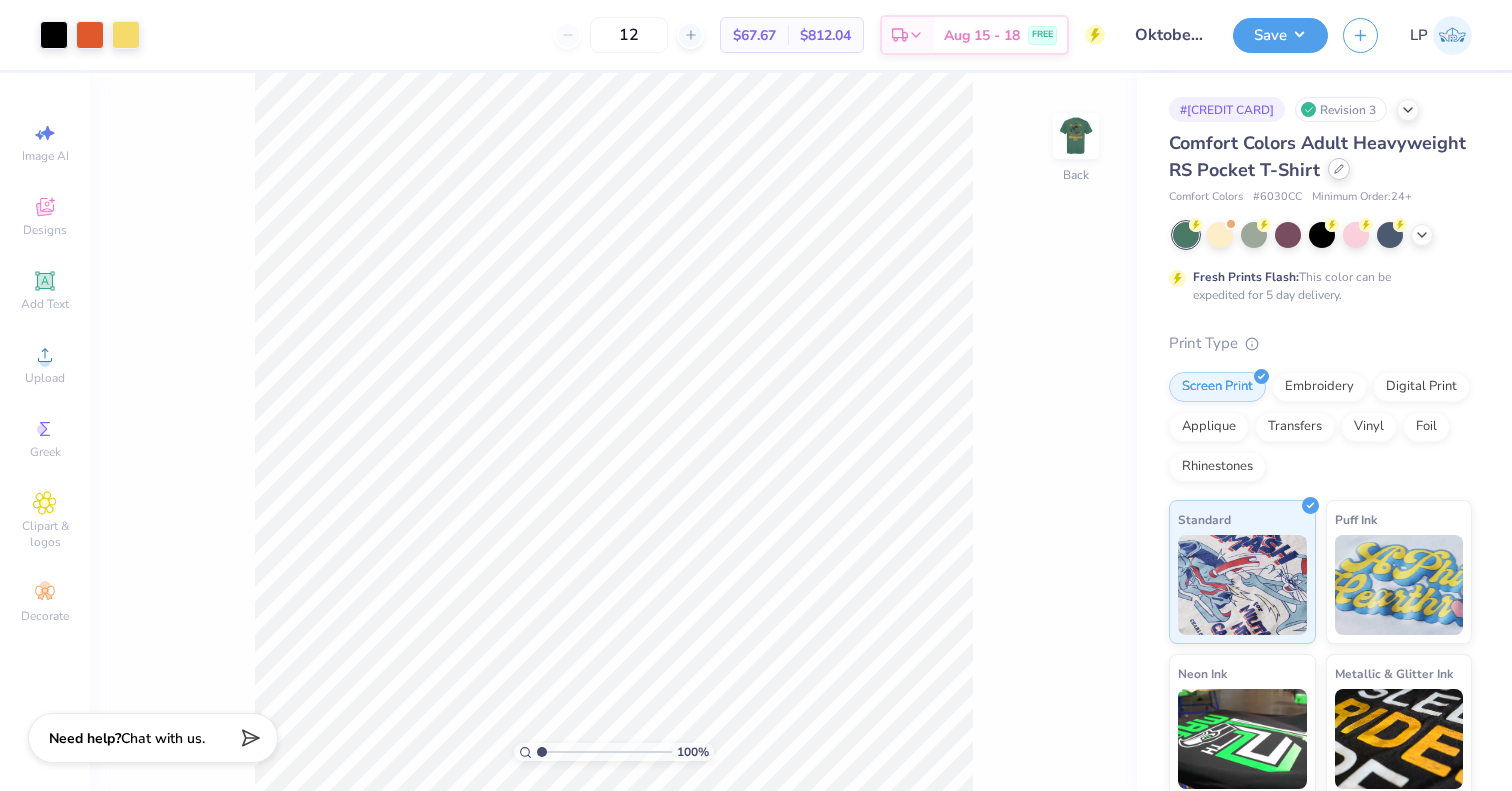 click 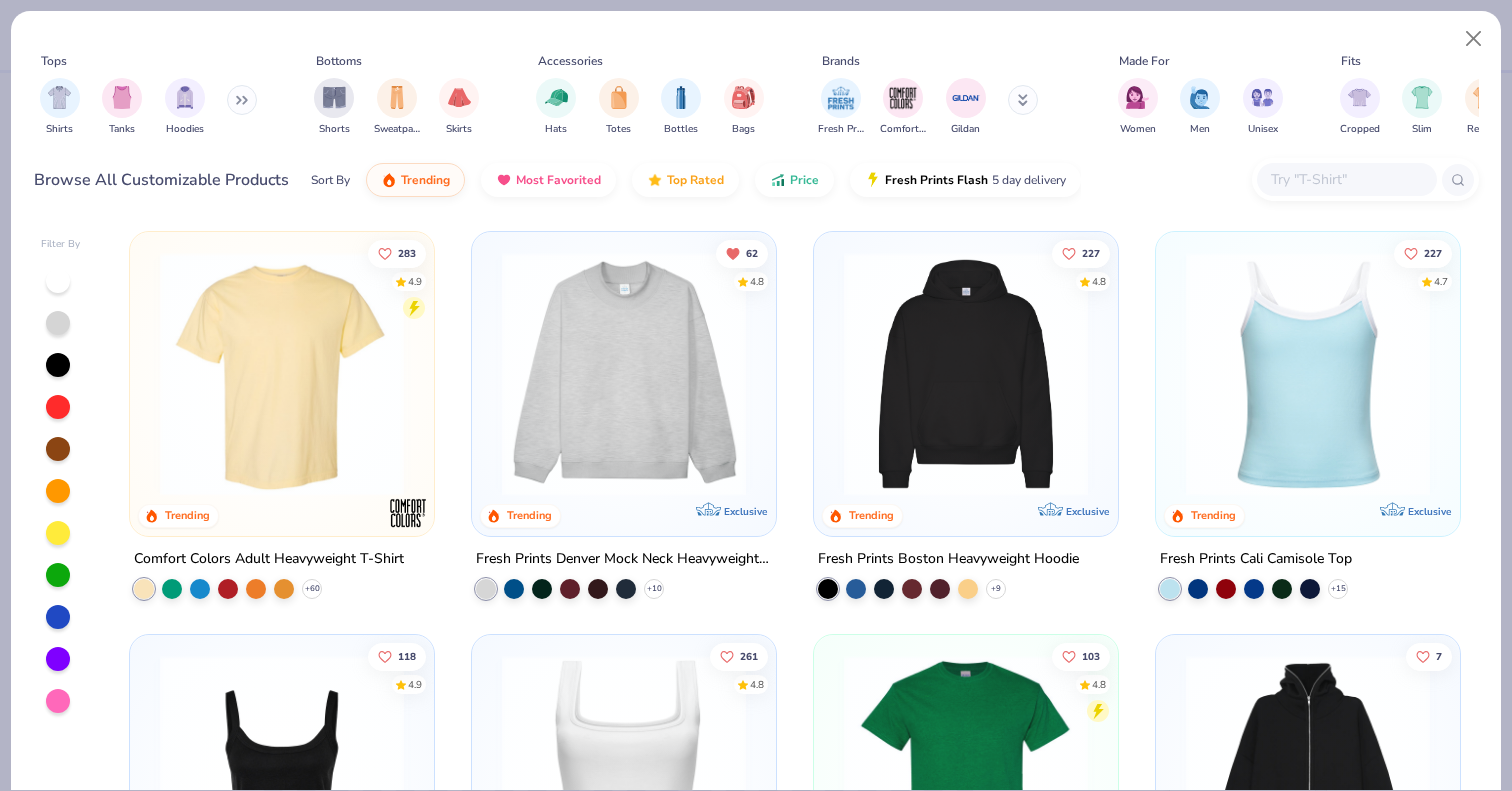 click at bounding box center (1346, 179) 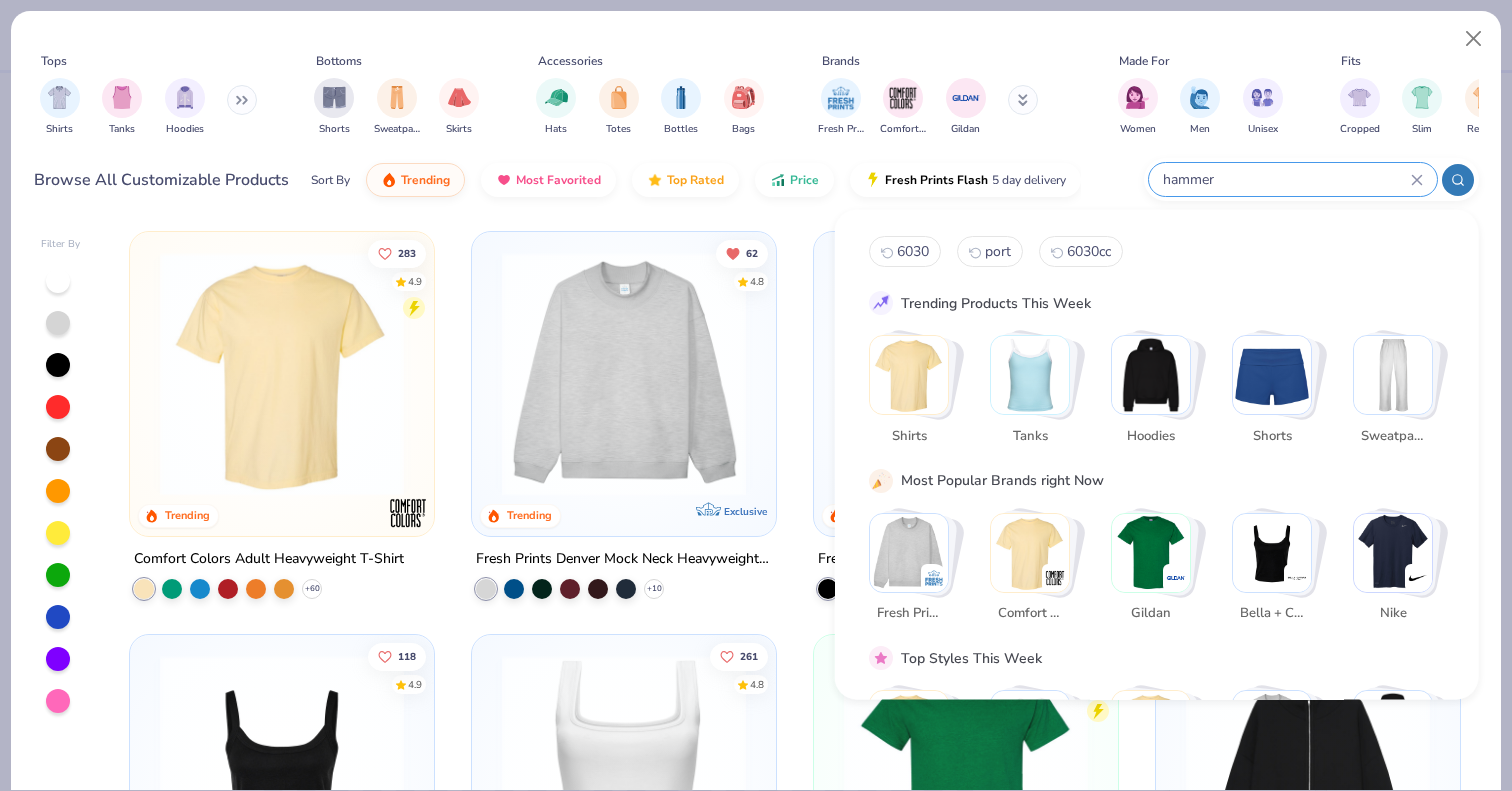 type on "hammer" 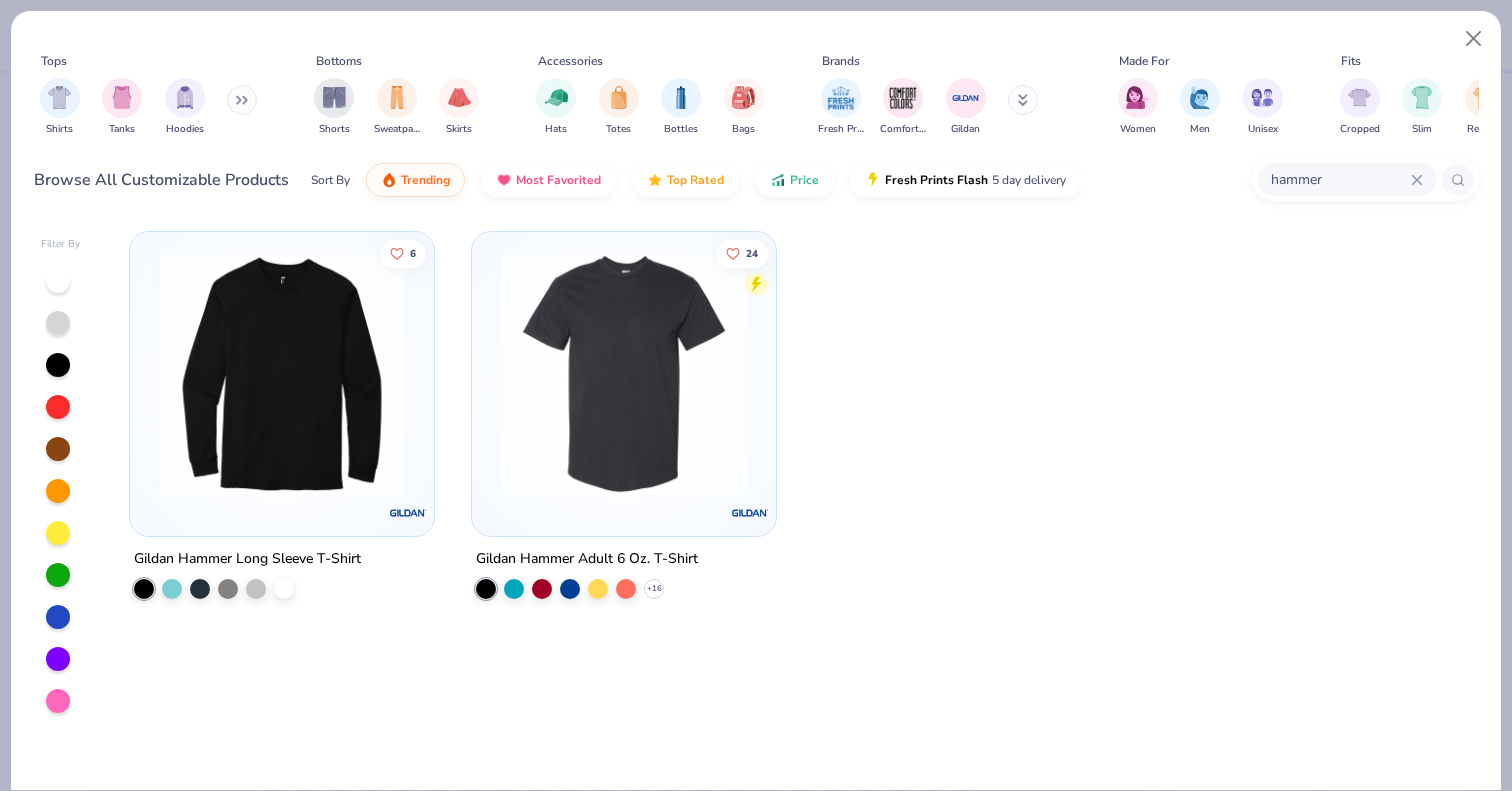 click at bounding box center [624, 374] 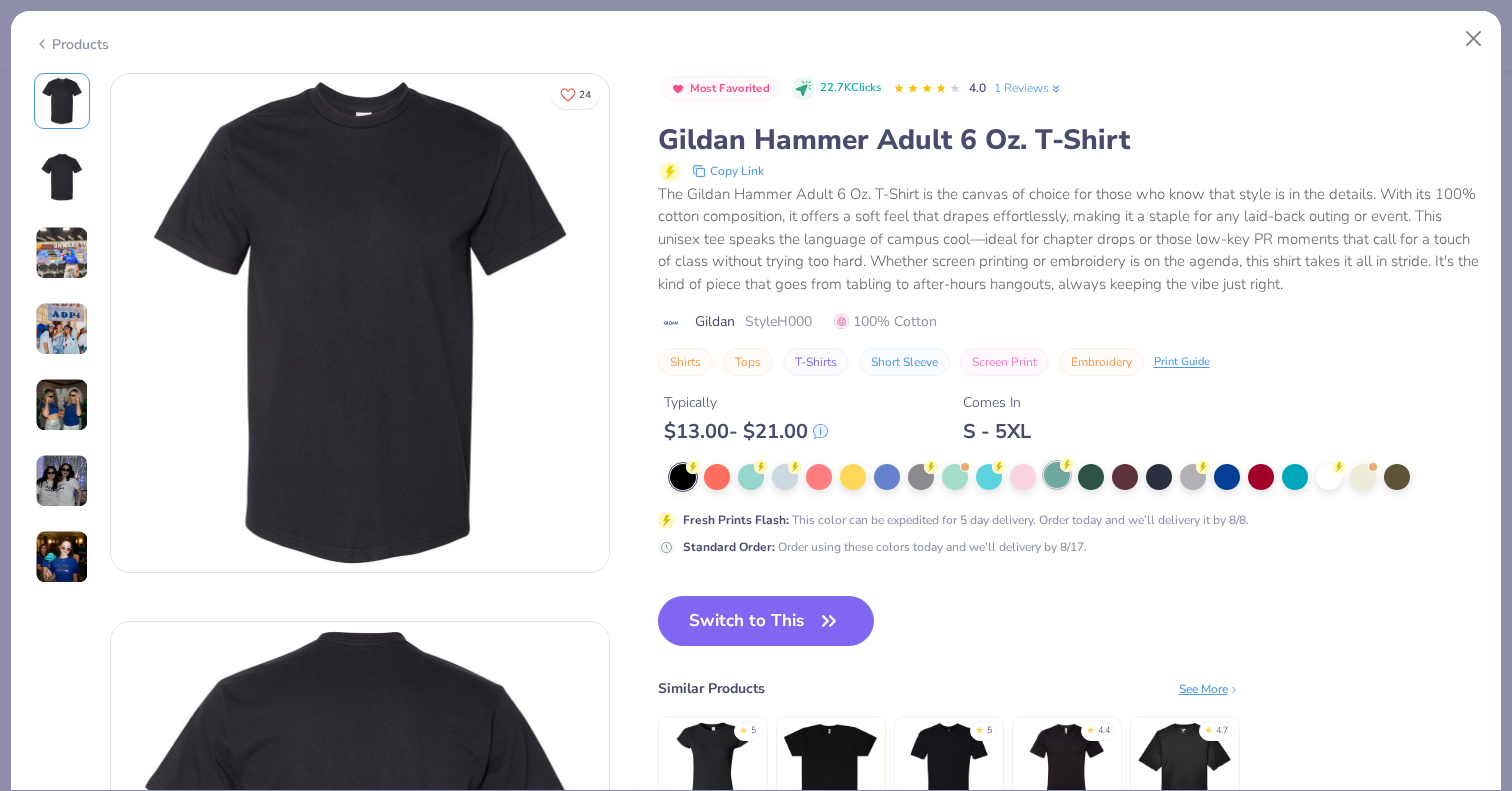 click at bounding box center (1057, 475) 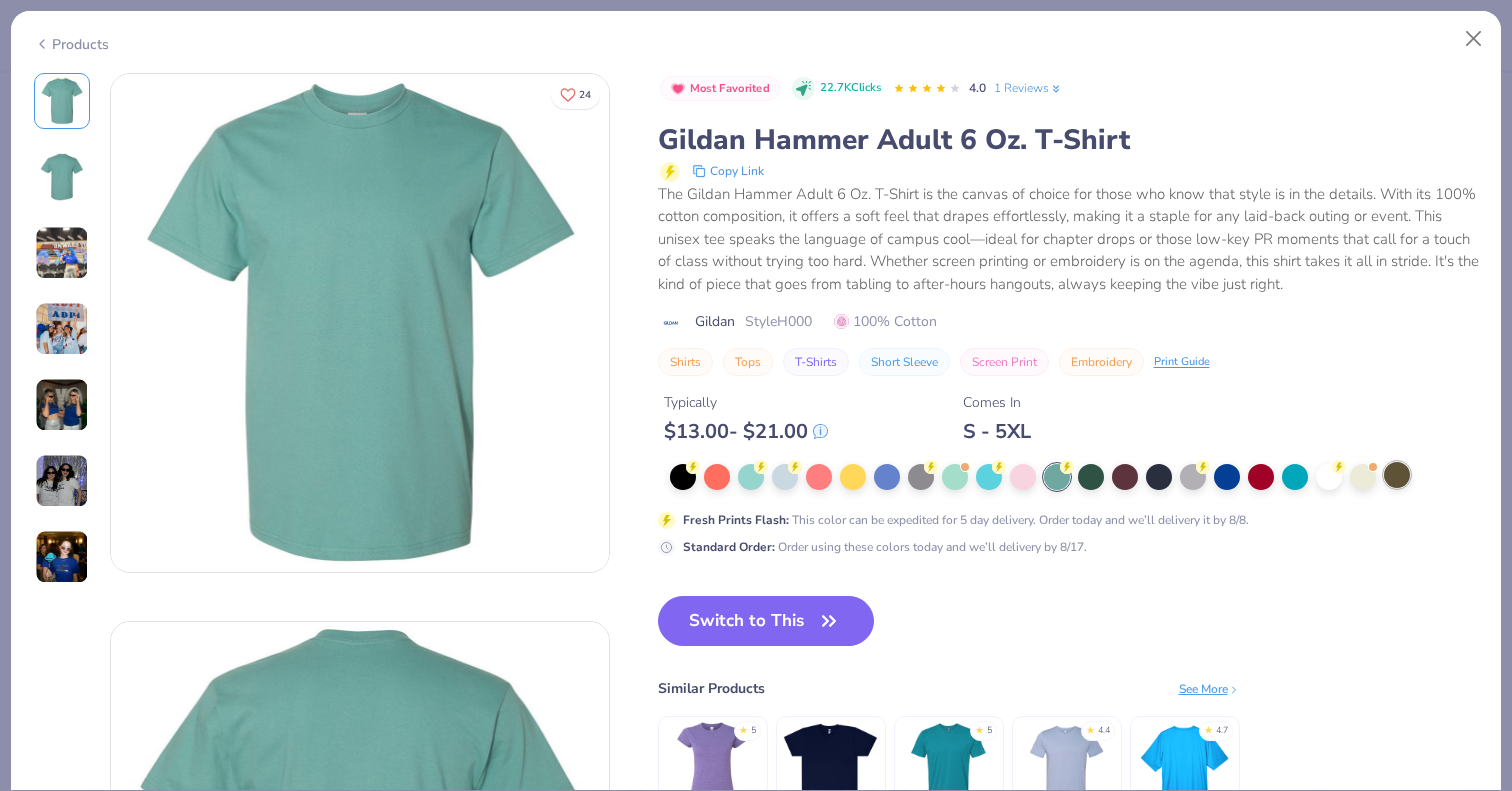click at bounding box center (1397, 475) 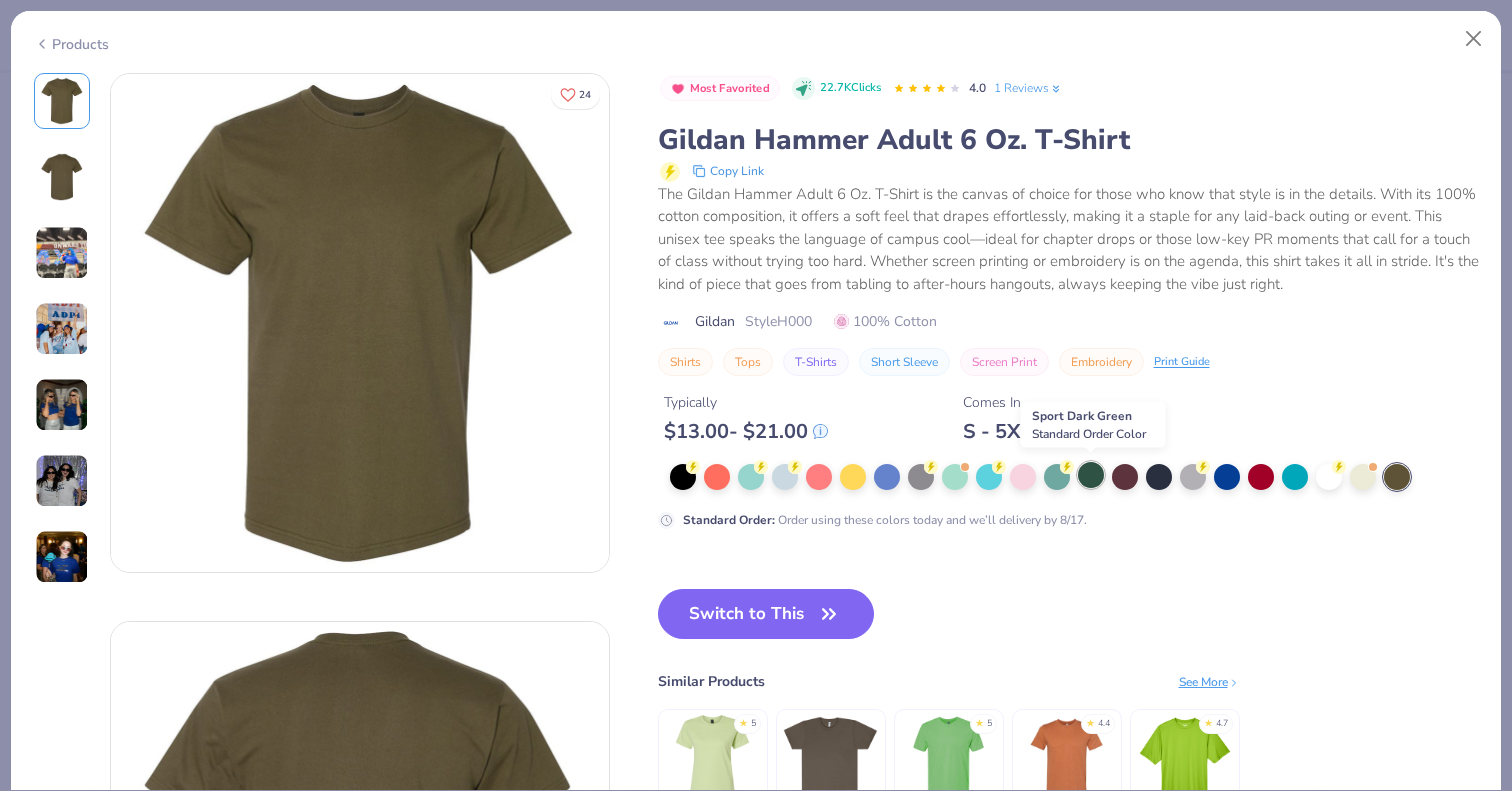 click at bounding box center [1091, 475] 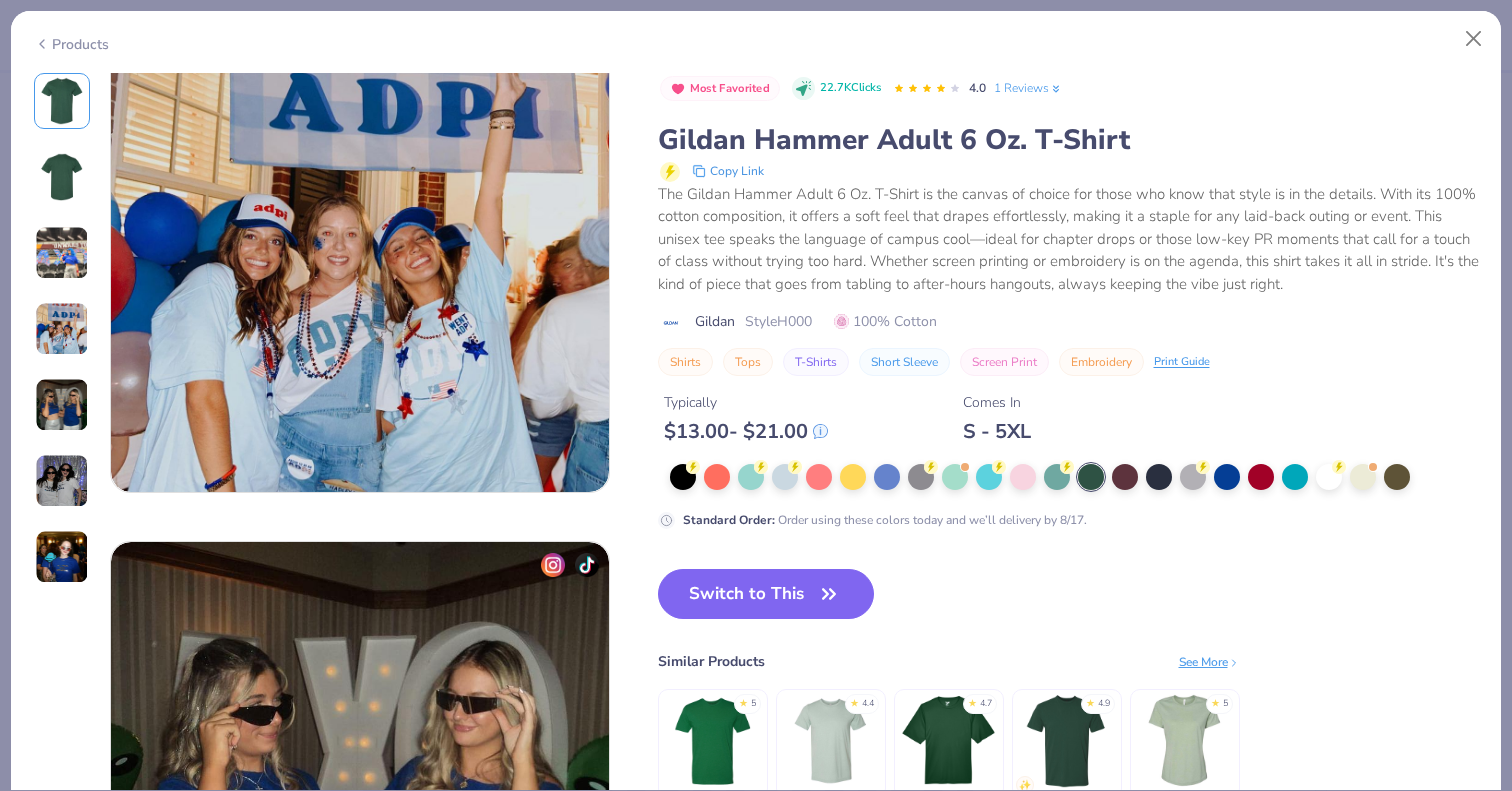 scroll, scrollTop: 1771, scrollLeft: 0, axis: vertical 